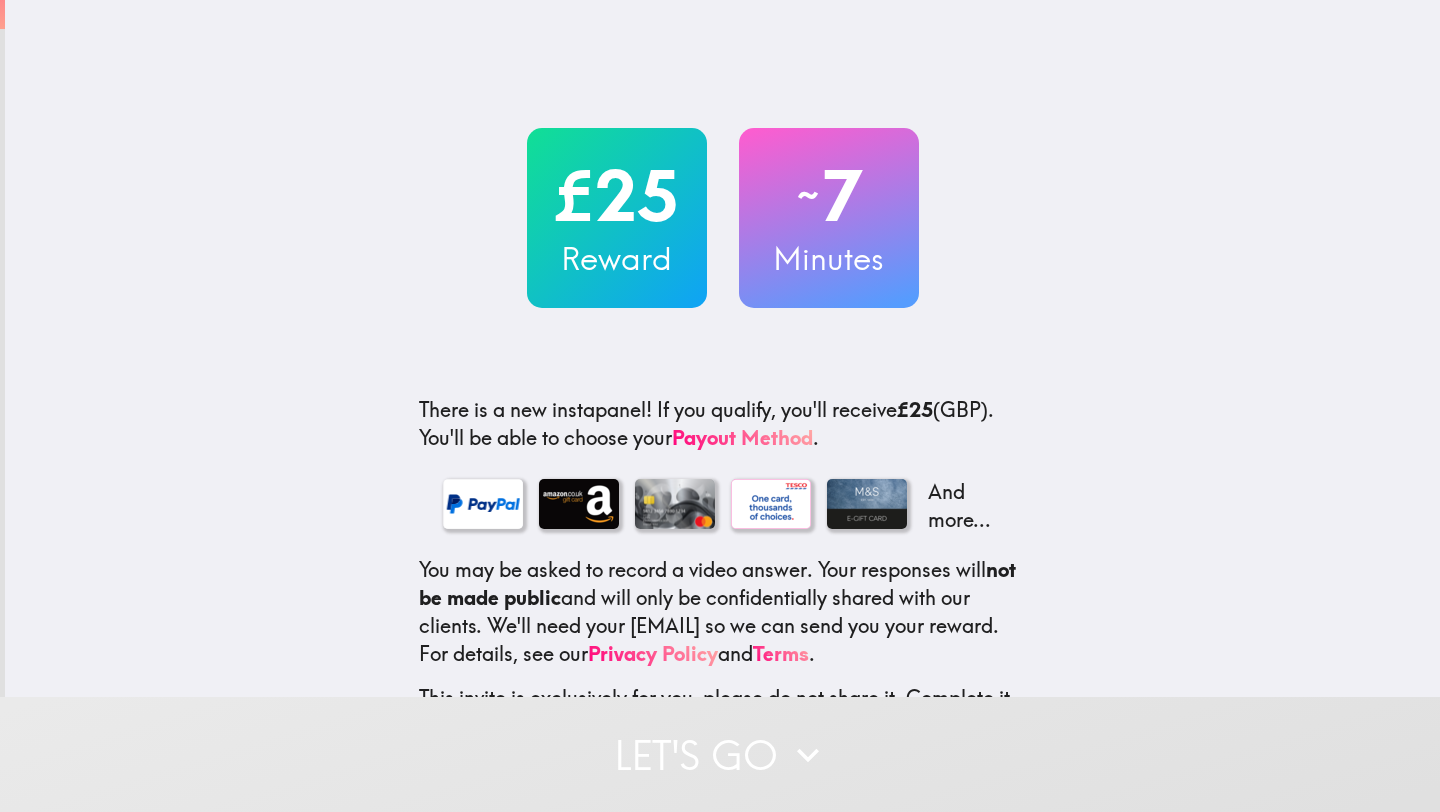 scroll, scrollTop: 0, scrollLeft: 0, axis: both 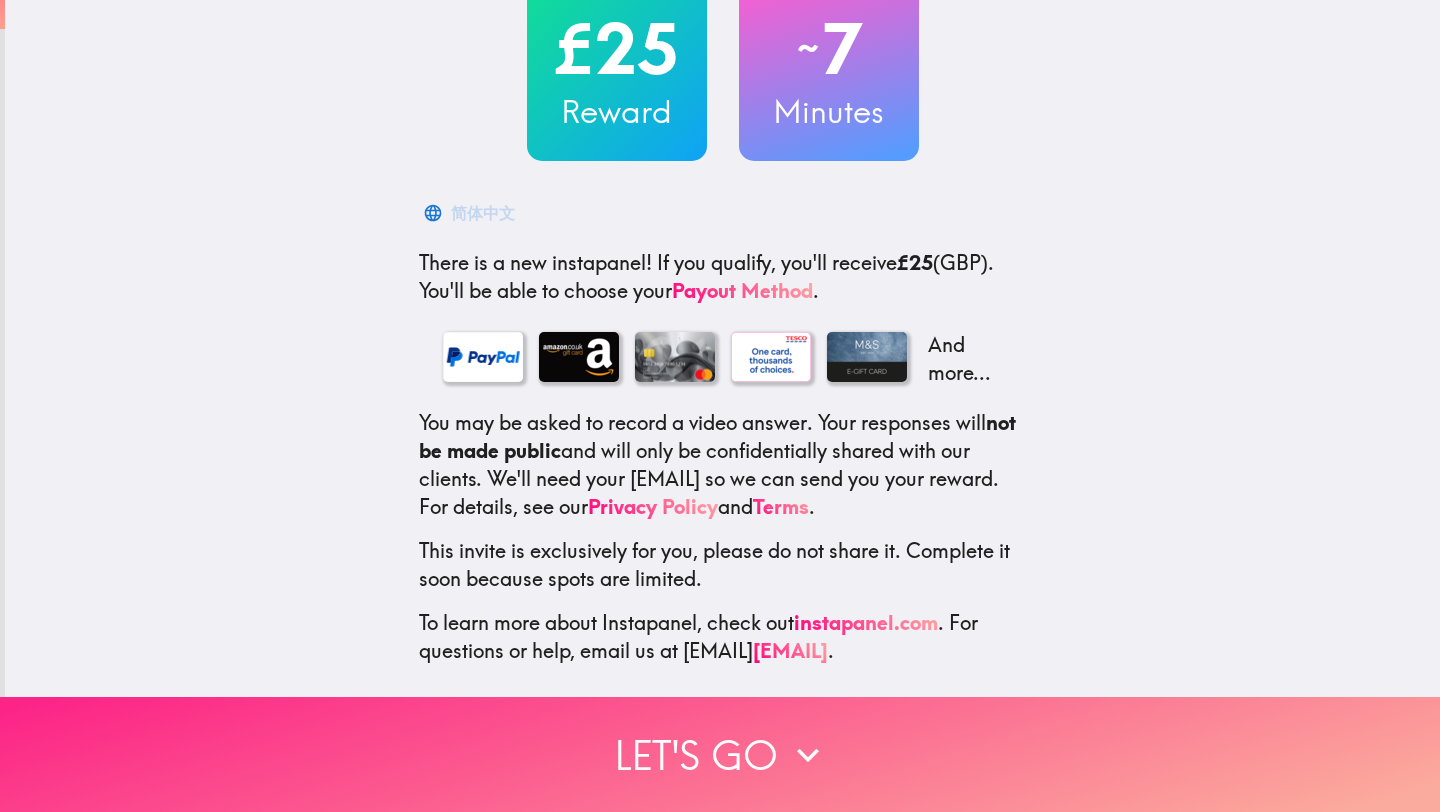 click on "Let's go" at bounding box center (720, 754) 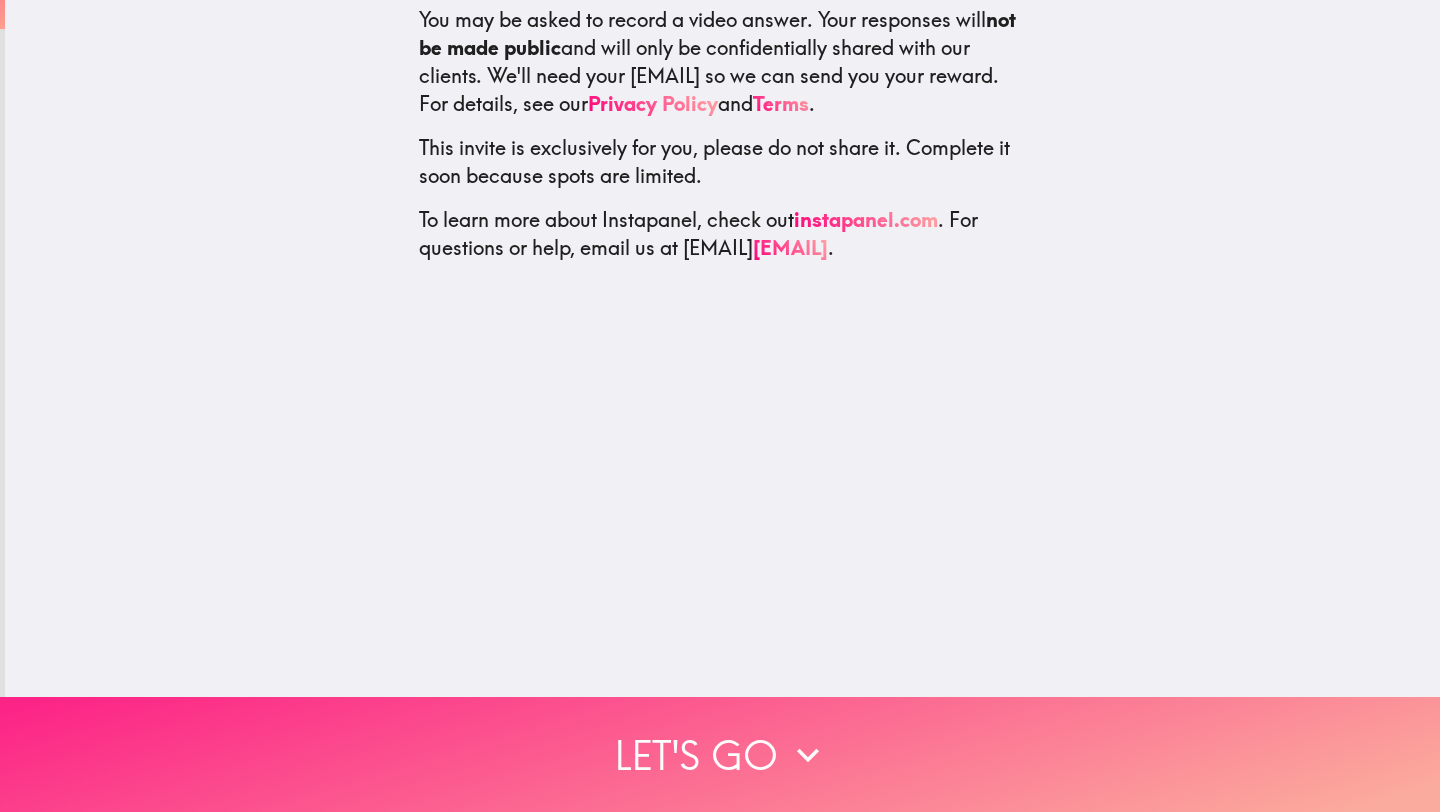 scroll, scrollTop: 0, scrollLeft: 0, axis: both 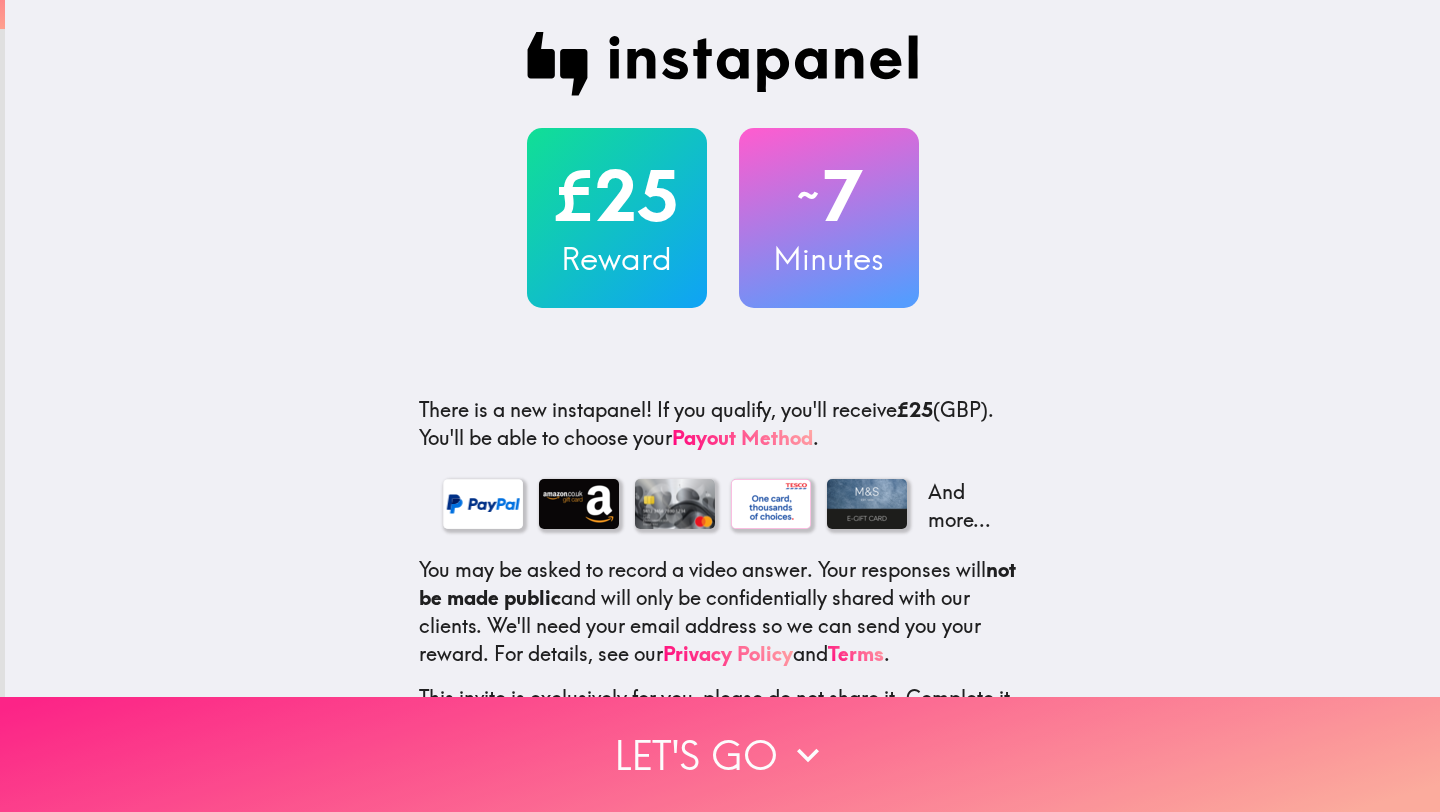 click on "Let's go" at bounding box center [720, 754] 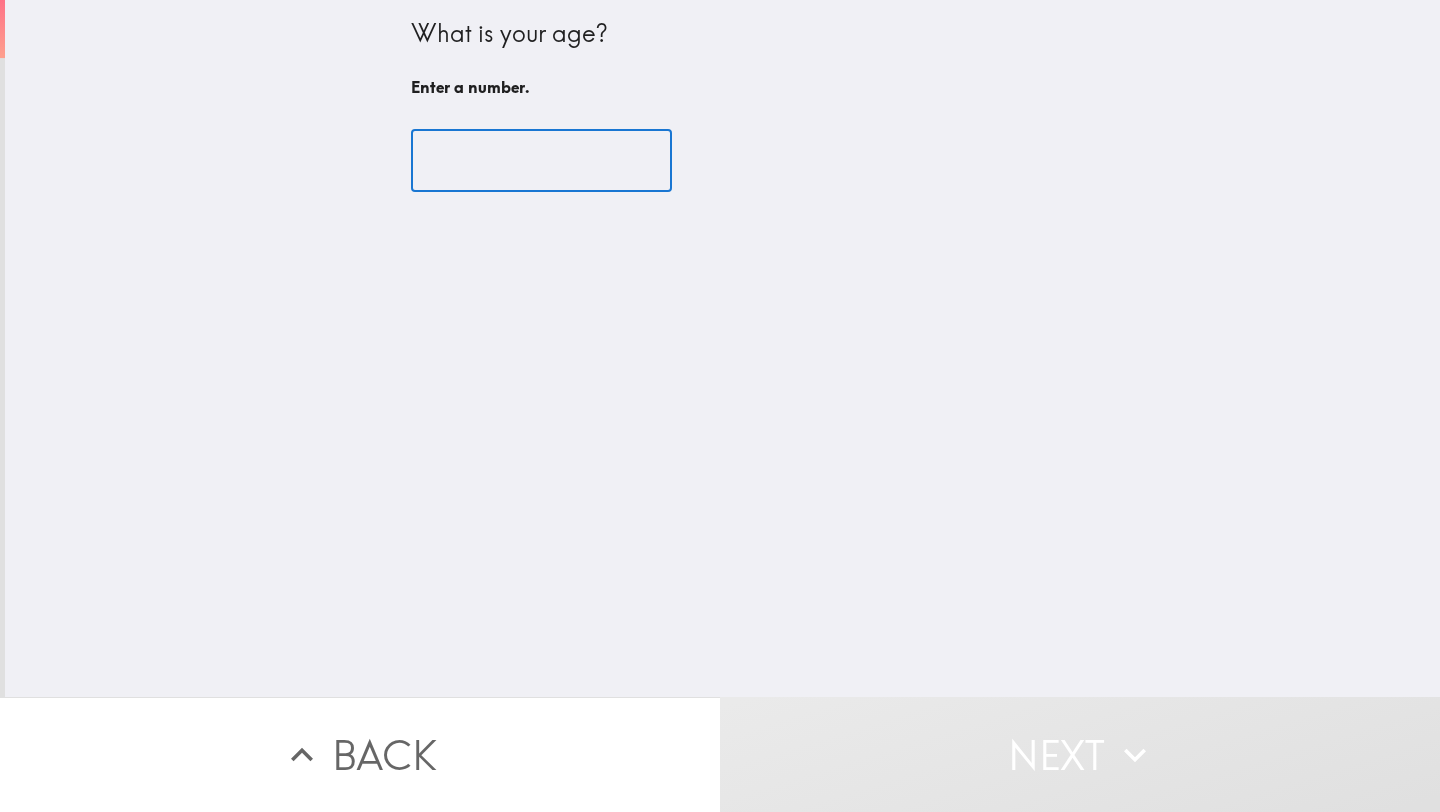 click at bounding box center [541, 161] 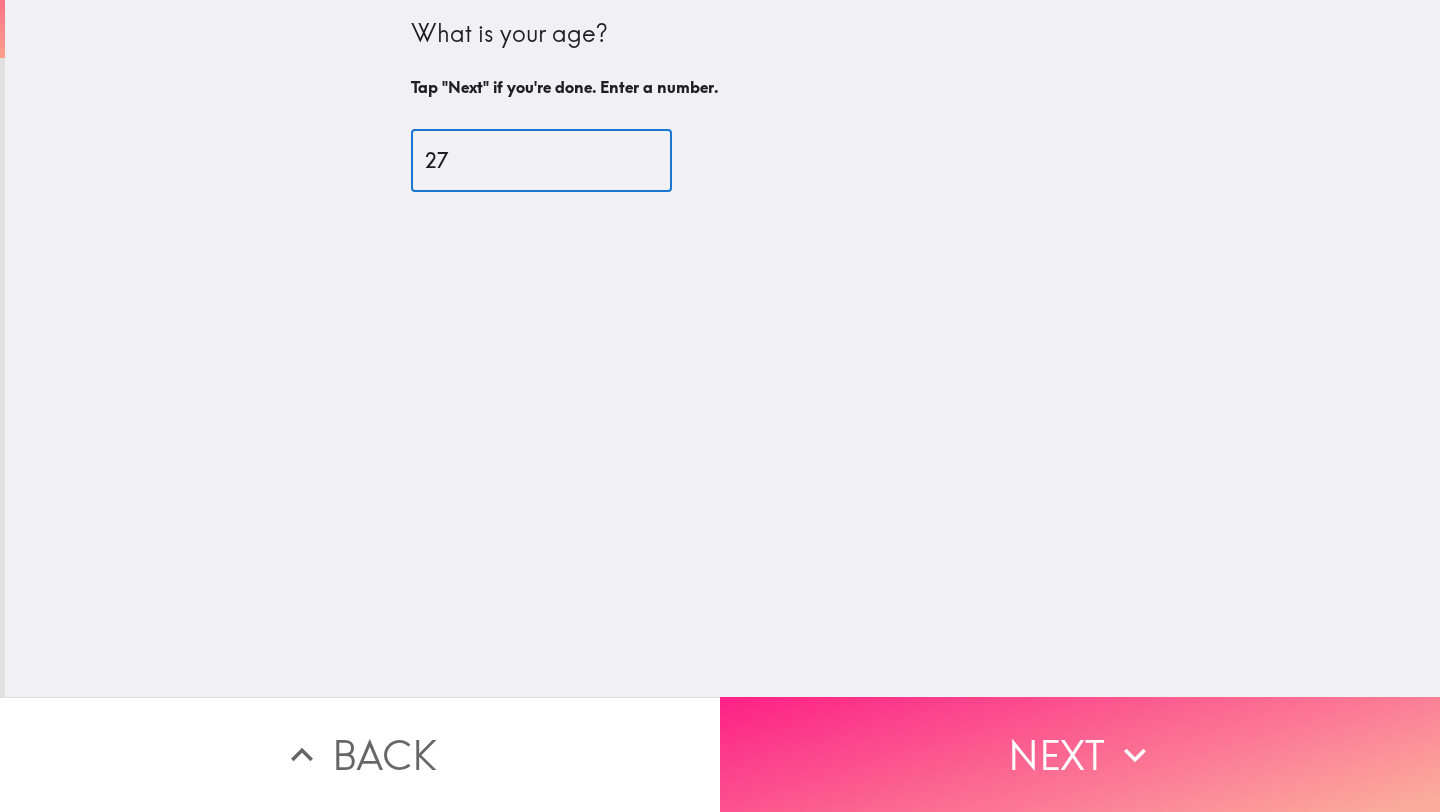 type on "27" 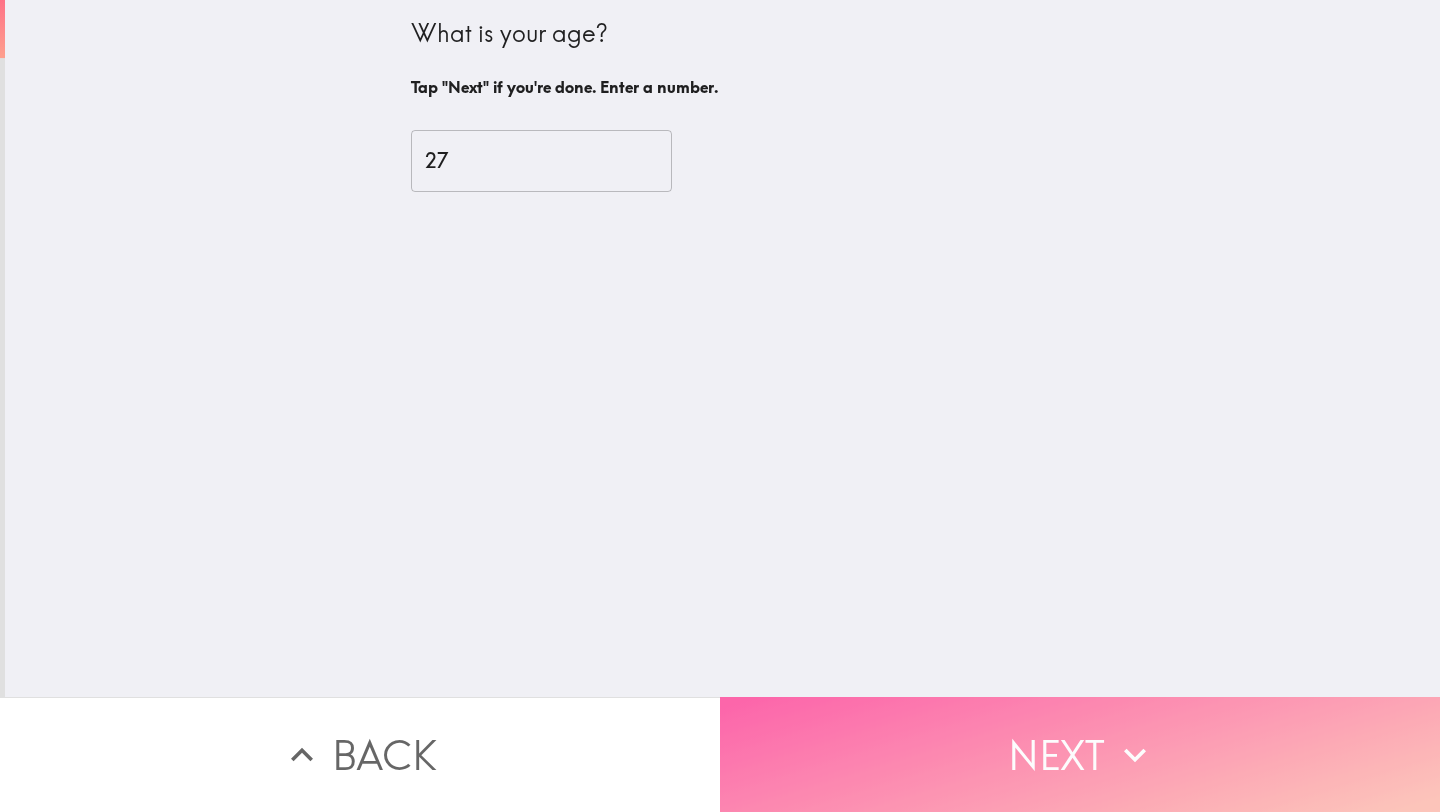 click on "Next" at bounding box center [1080, 754] 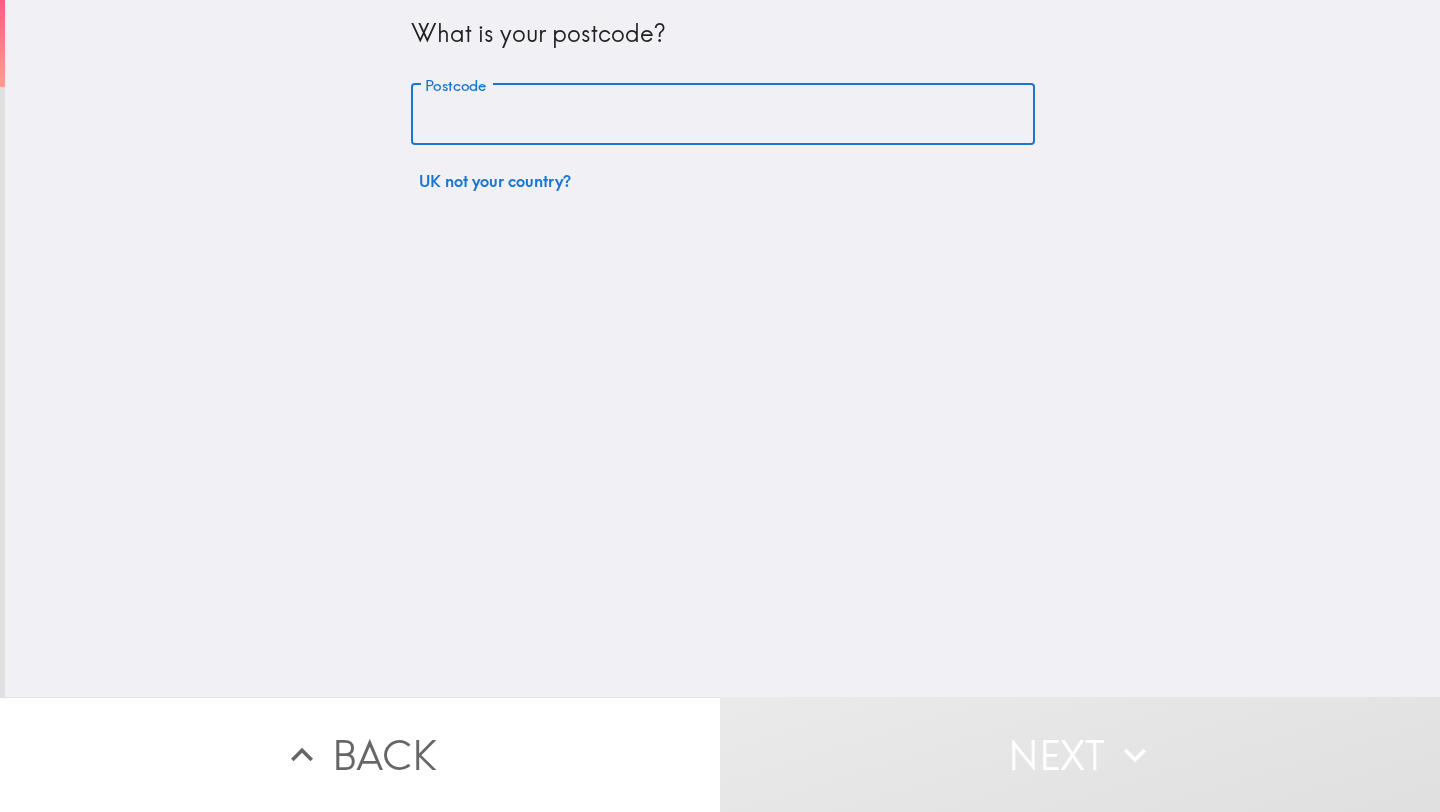 click on "Postcode" at bounding box center (723, 115) 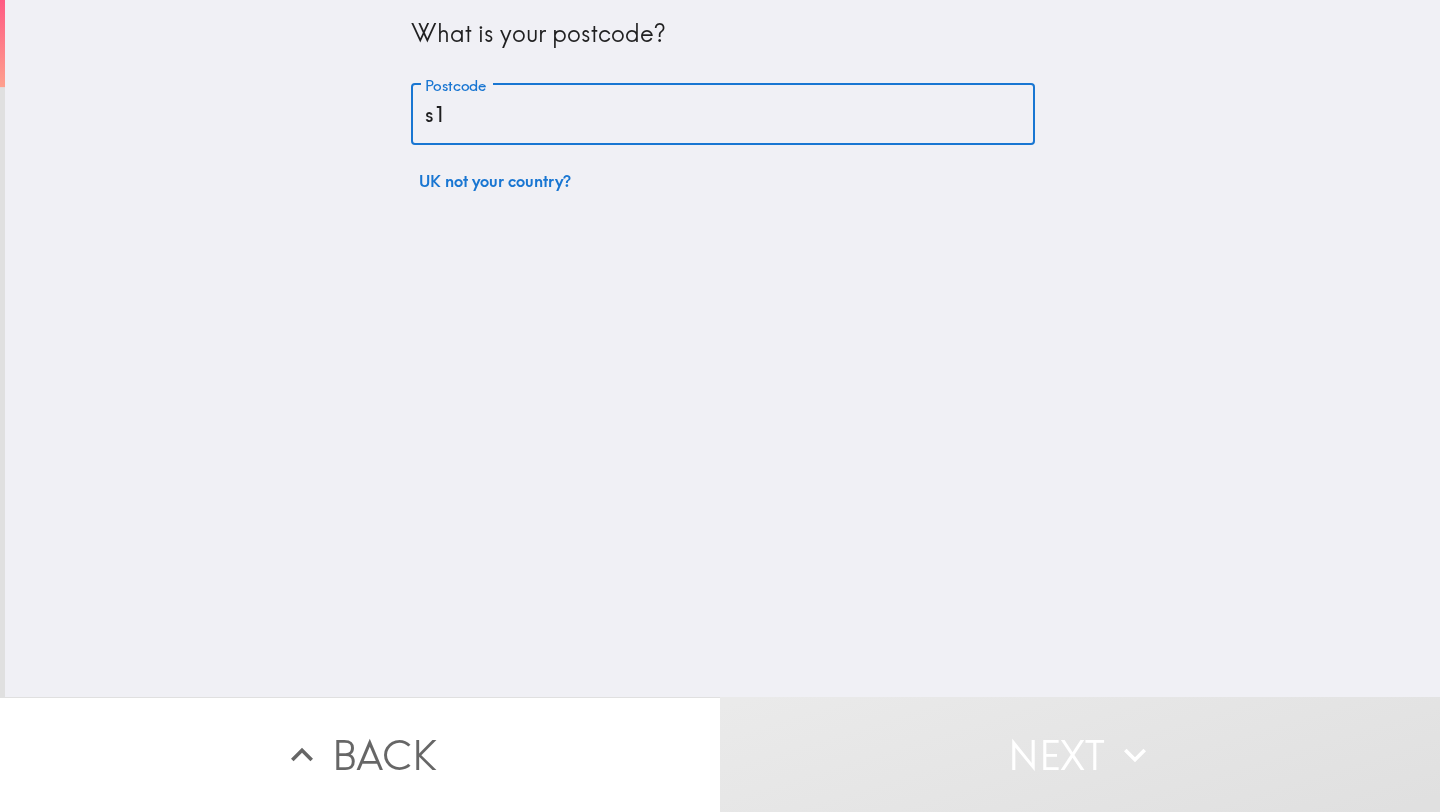type on "[POSTAL CODE]" 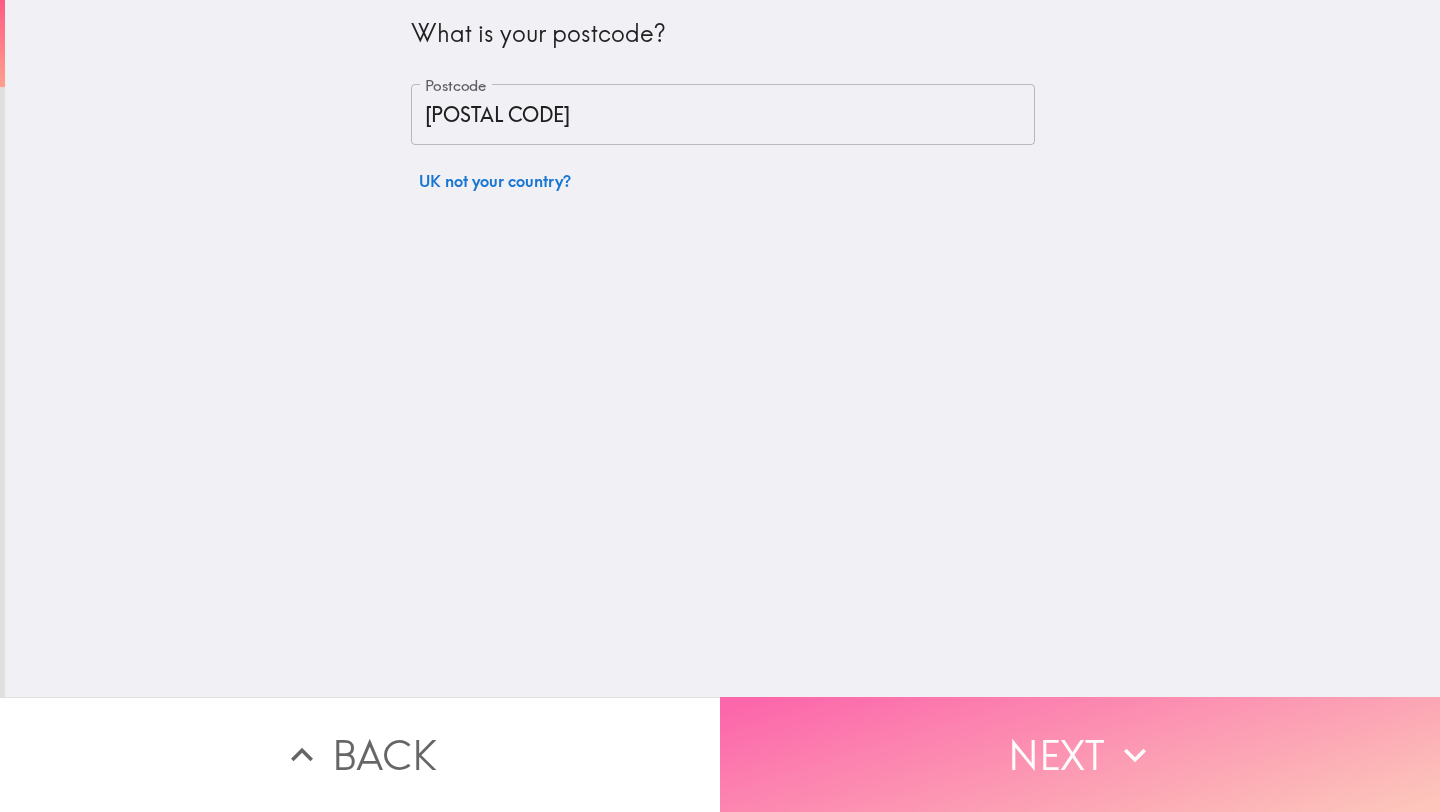 click on "Next" at bounding box center (1080, 754) 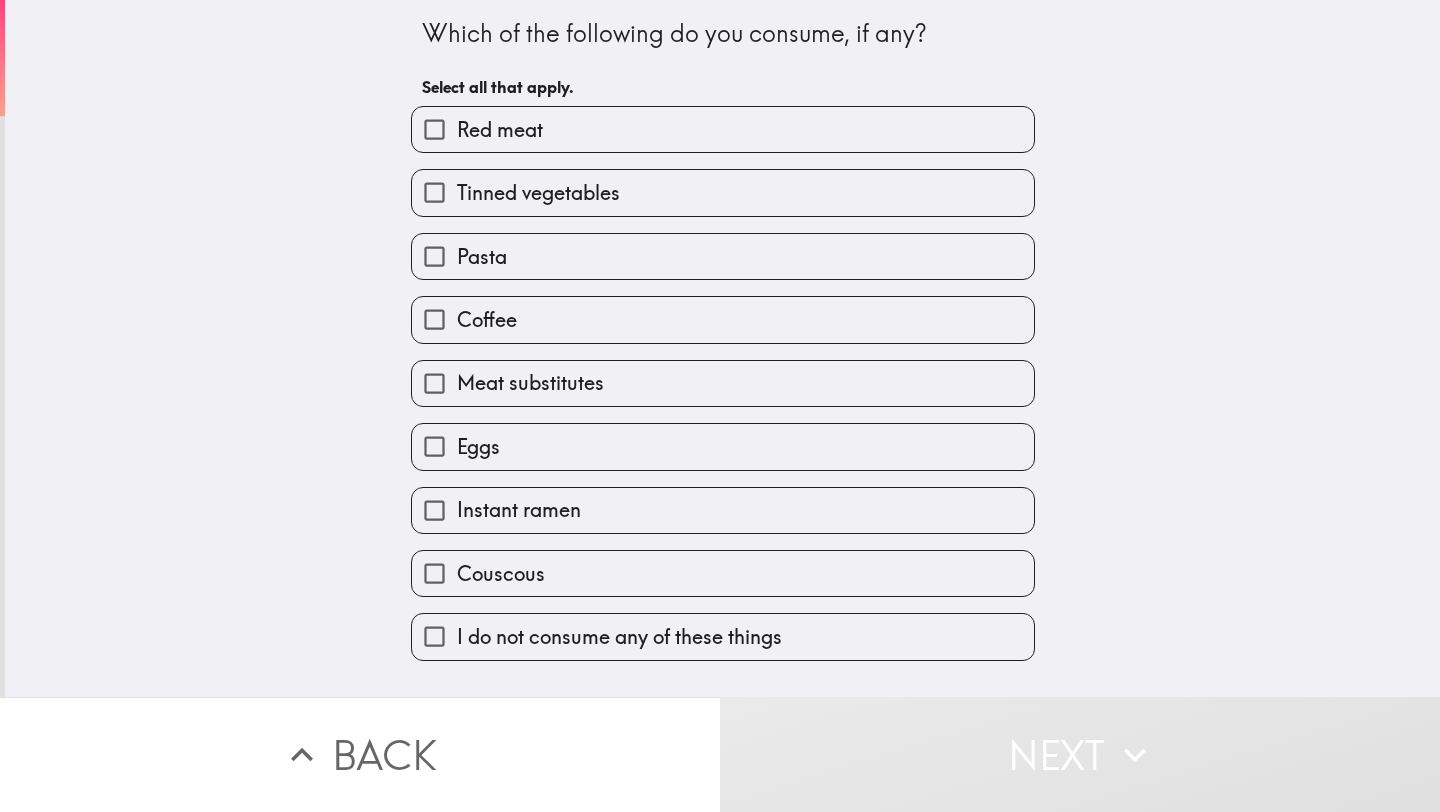 click on "Red meat" at bounding box center (723, 129) 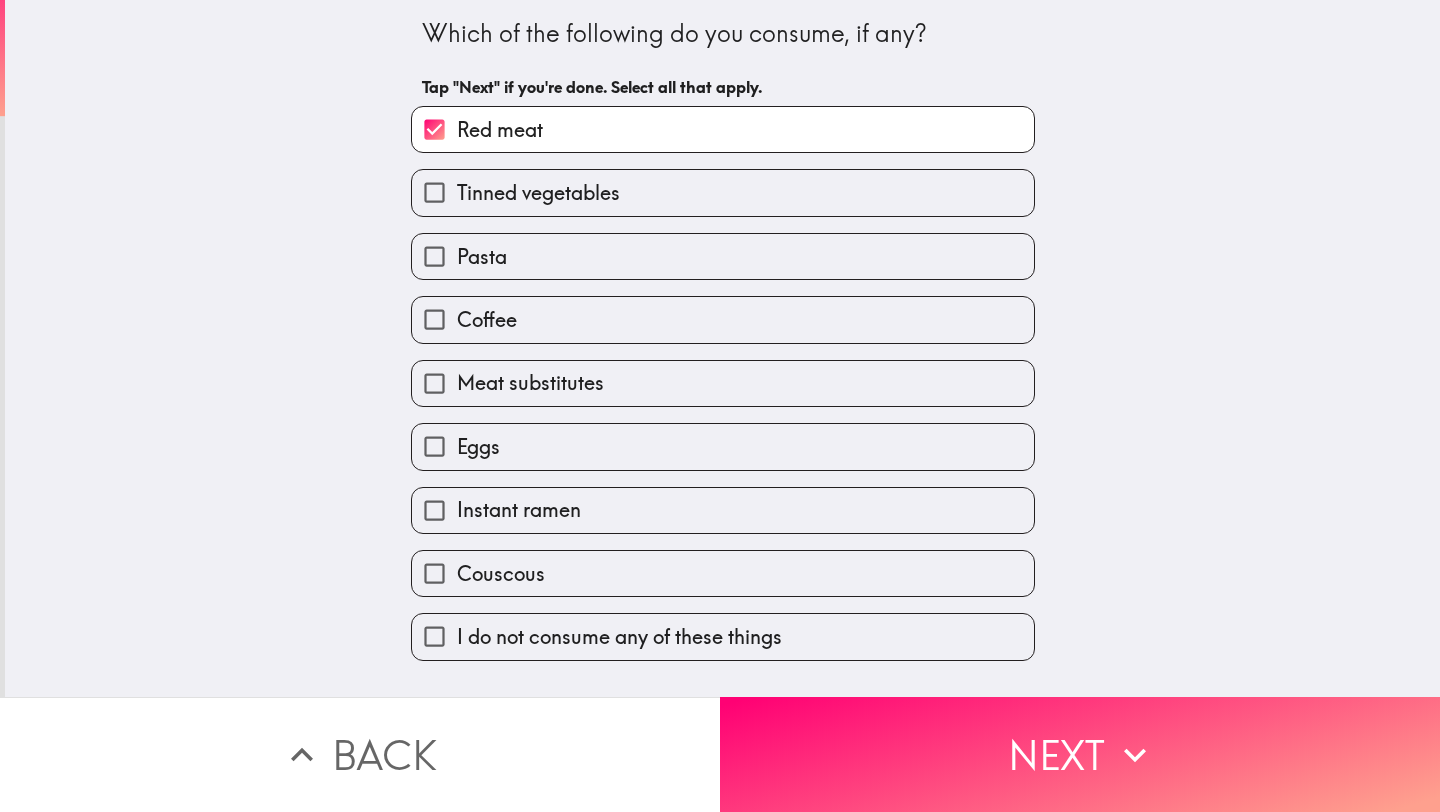 click on "Tinned vegetables" at bounding box center (723, 192) 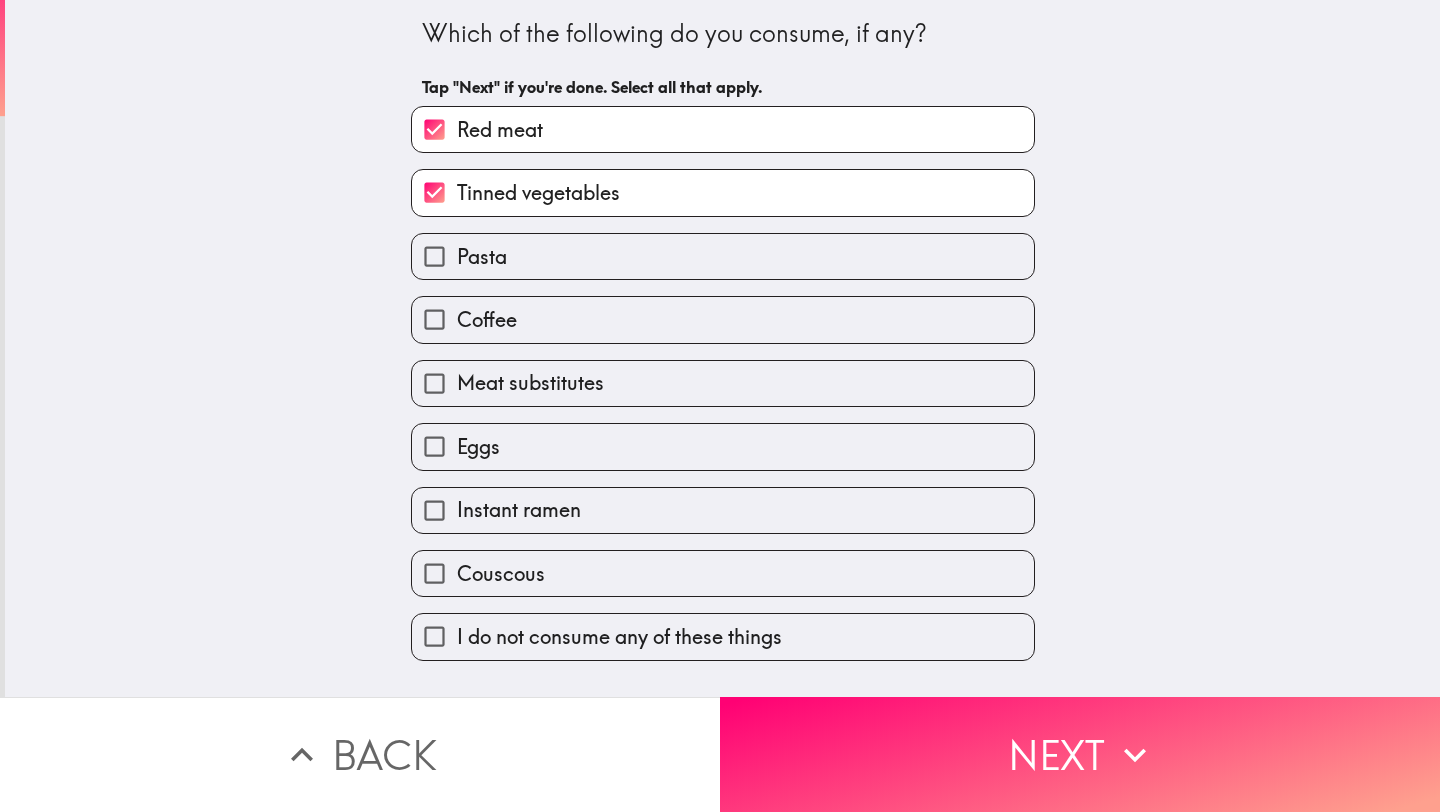 click on "Pasta" at bounding box center (723, 256) 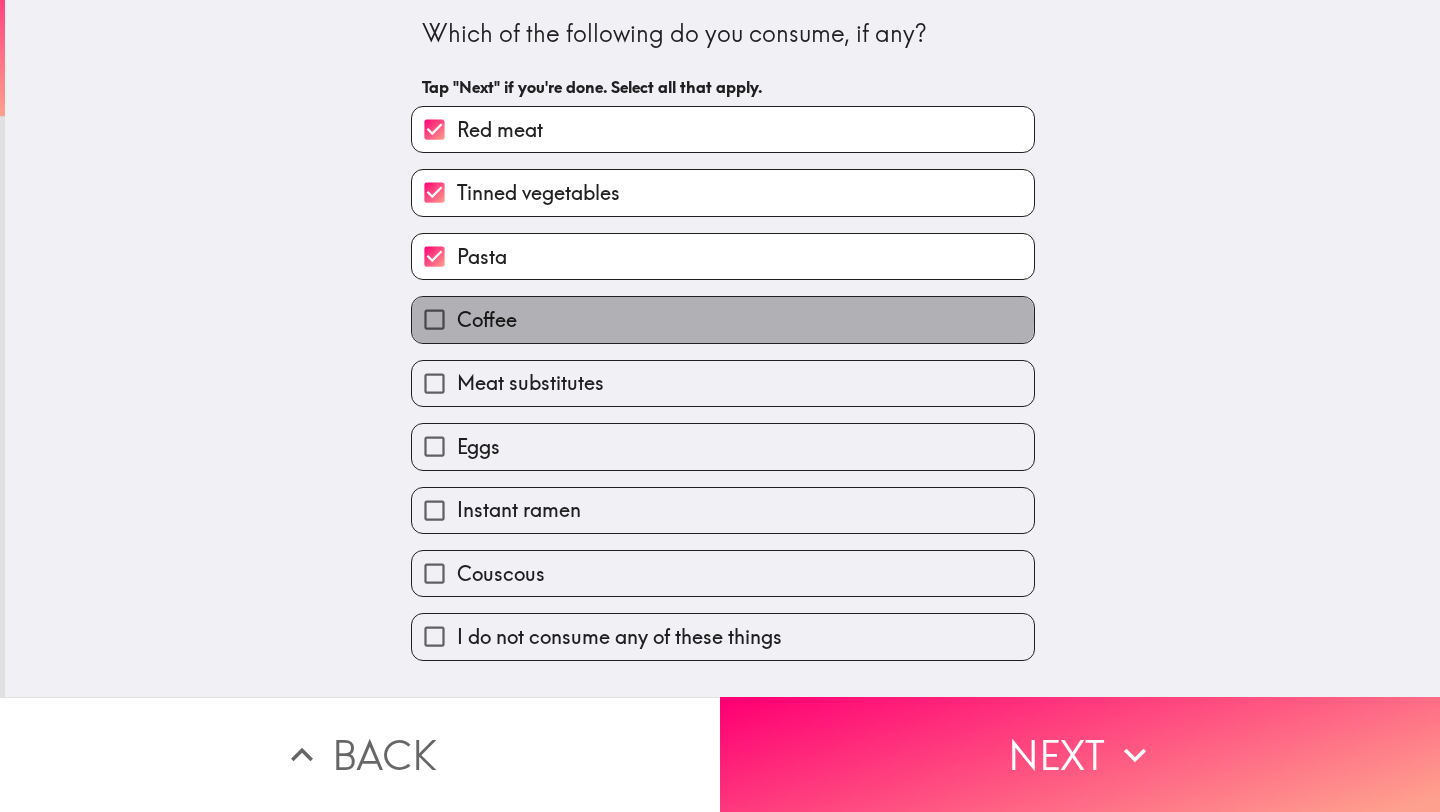 click on "Coffee" at bounding box center (723, 319) 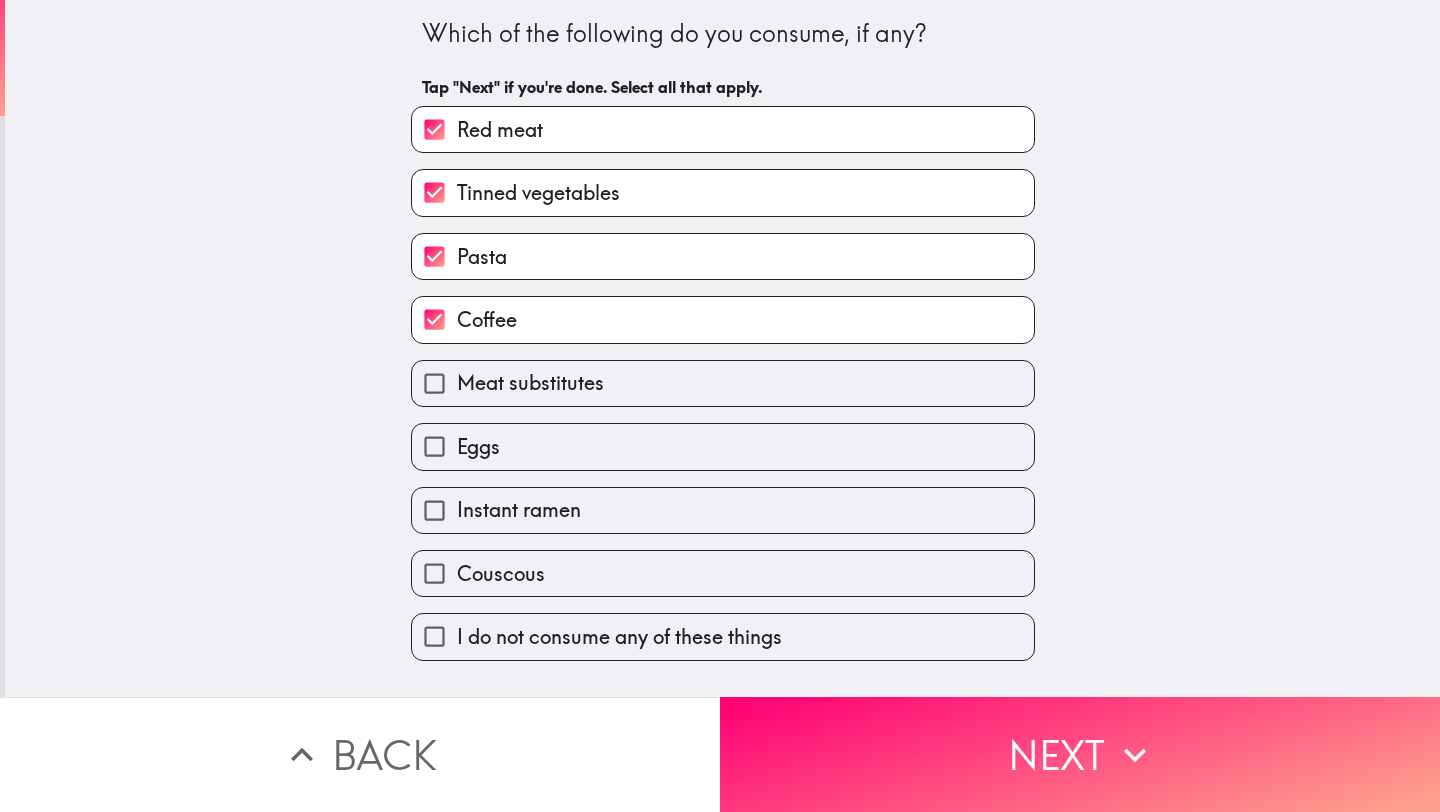 click on "Eggs" at bounding box center [723, 446] 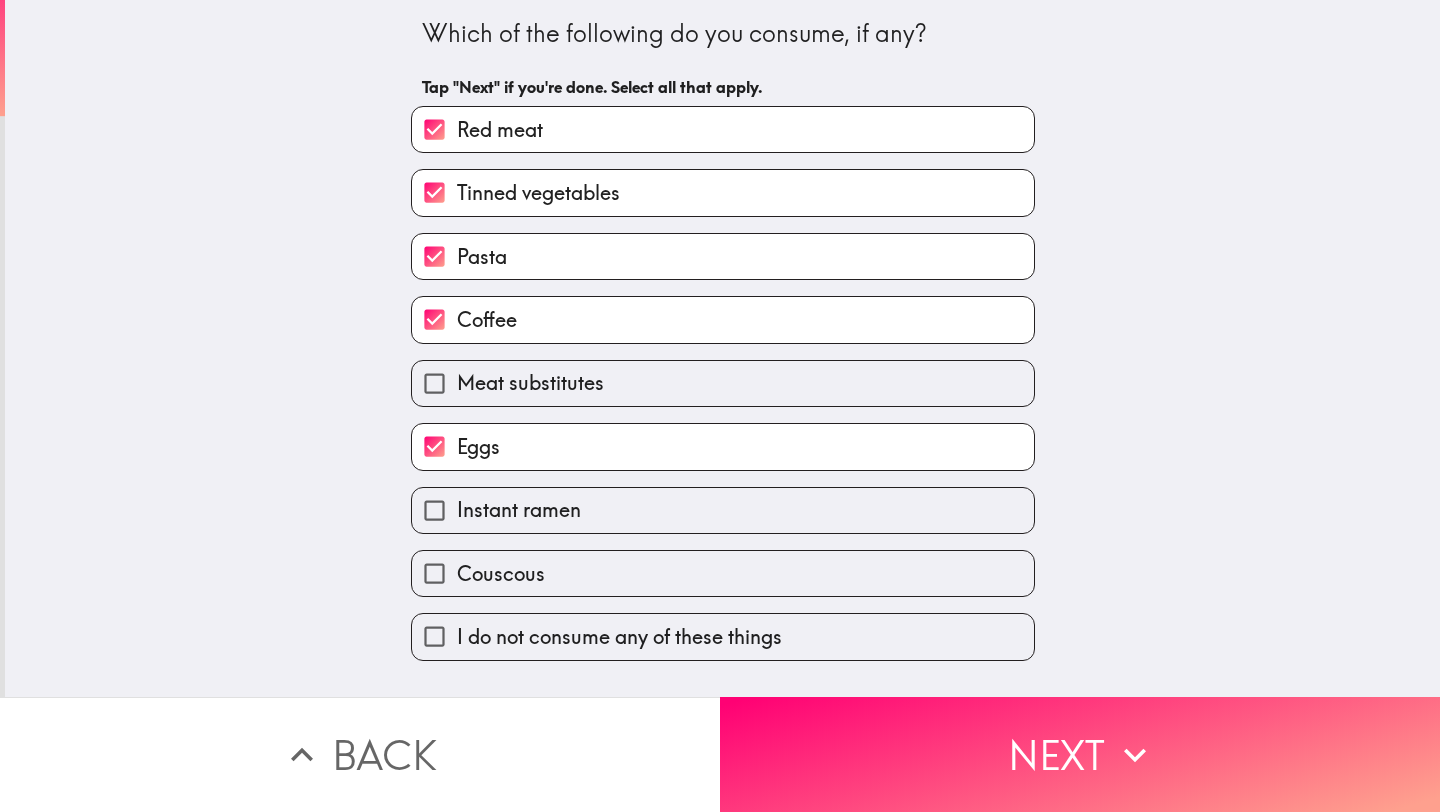 click on "Instant ramen" at bounding box center [723, 510] 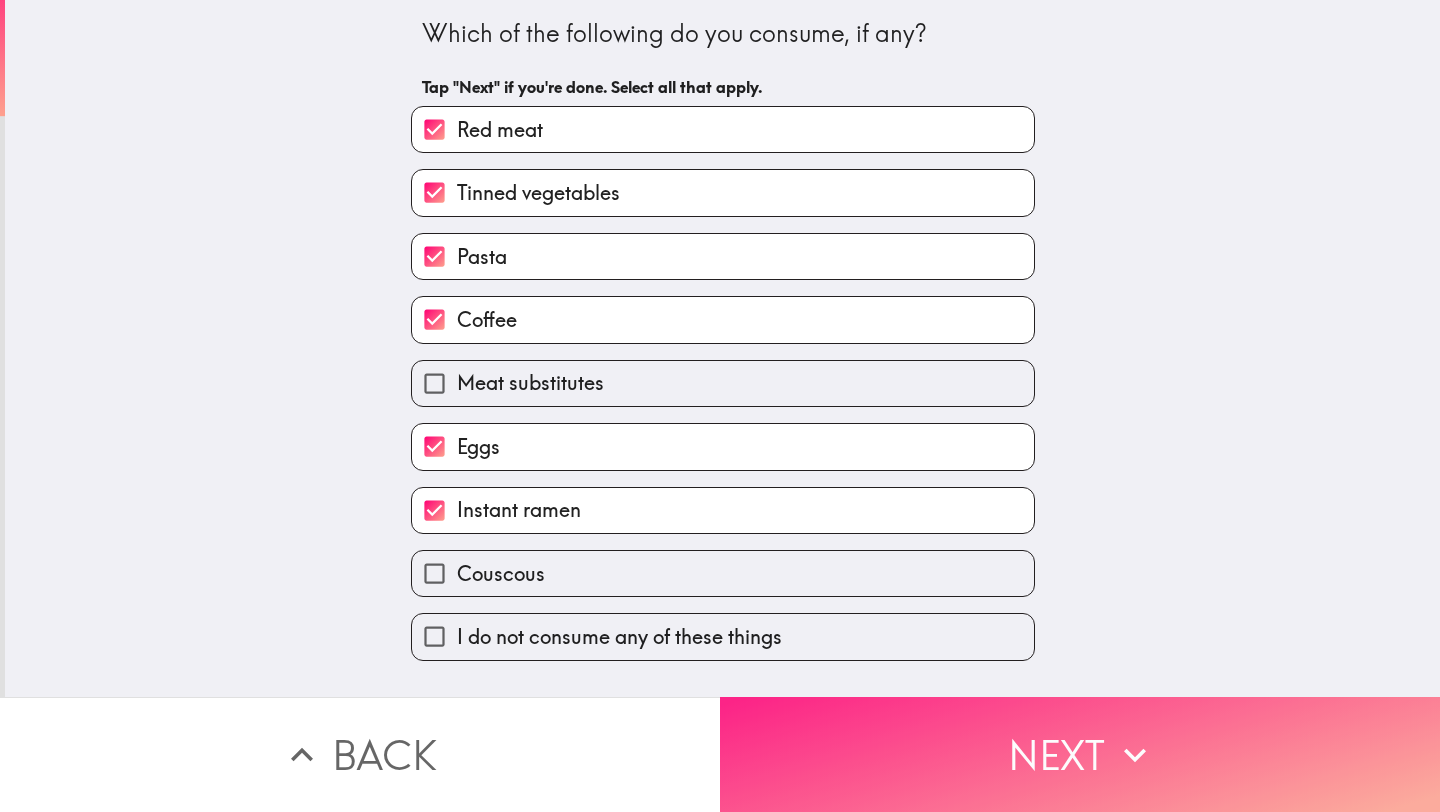 click on "Next" at bounding box center [1080, 754] 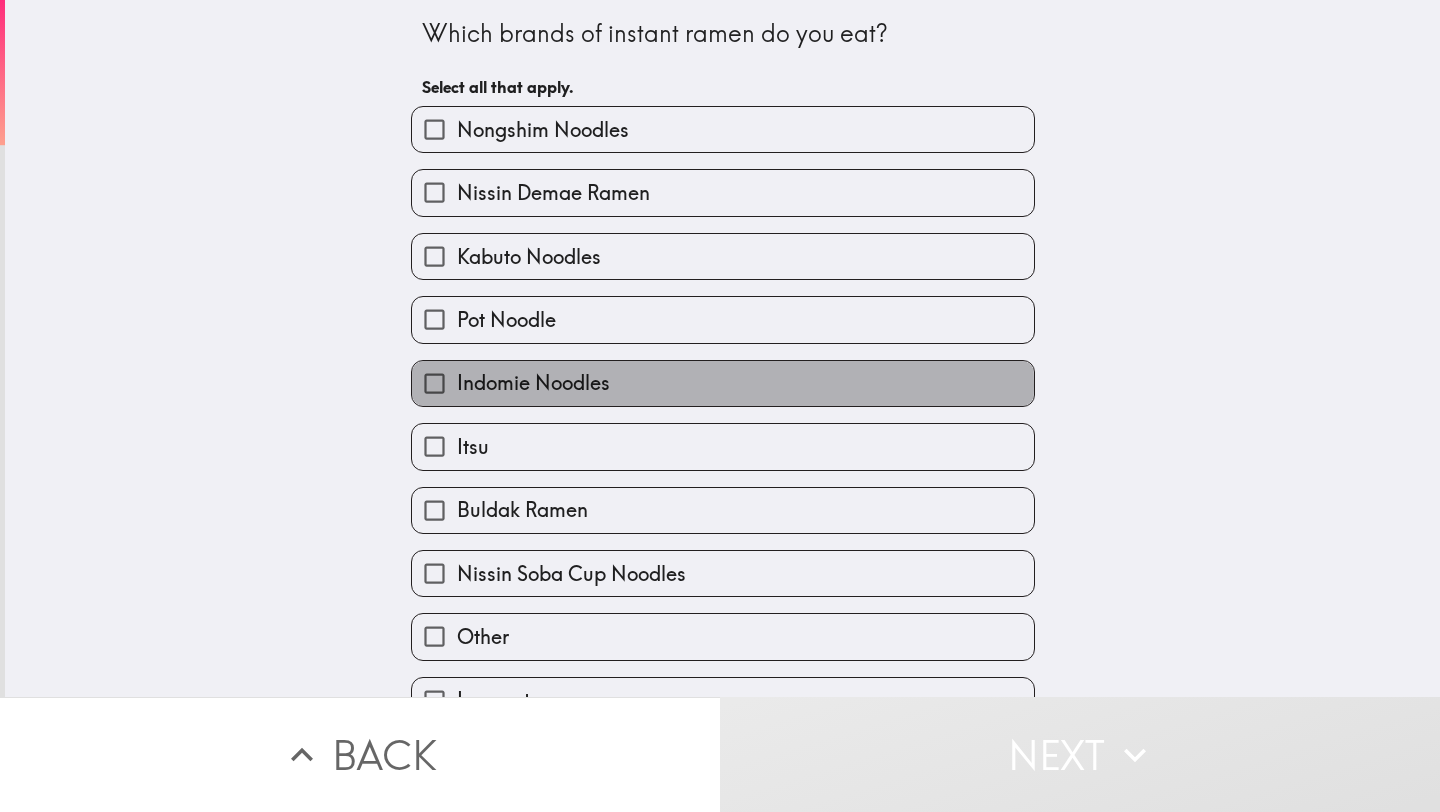 click on "Indomie Noodles" at bounding box center (723, 383) 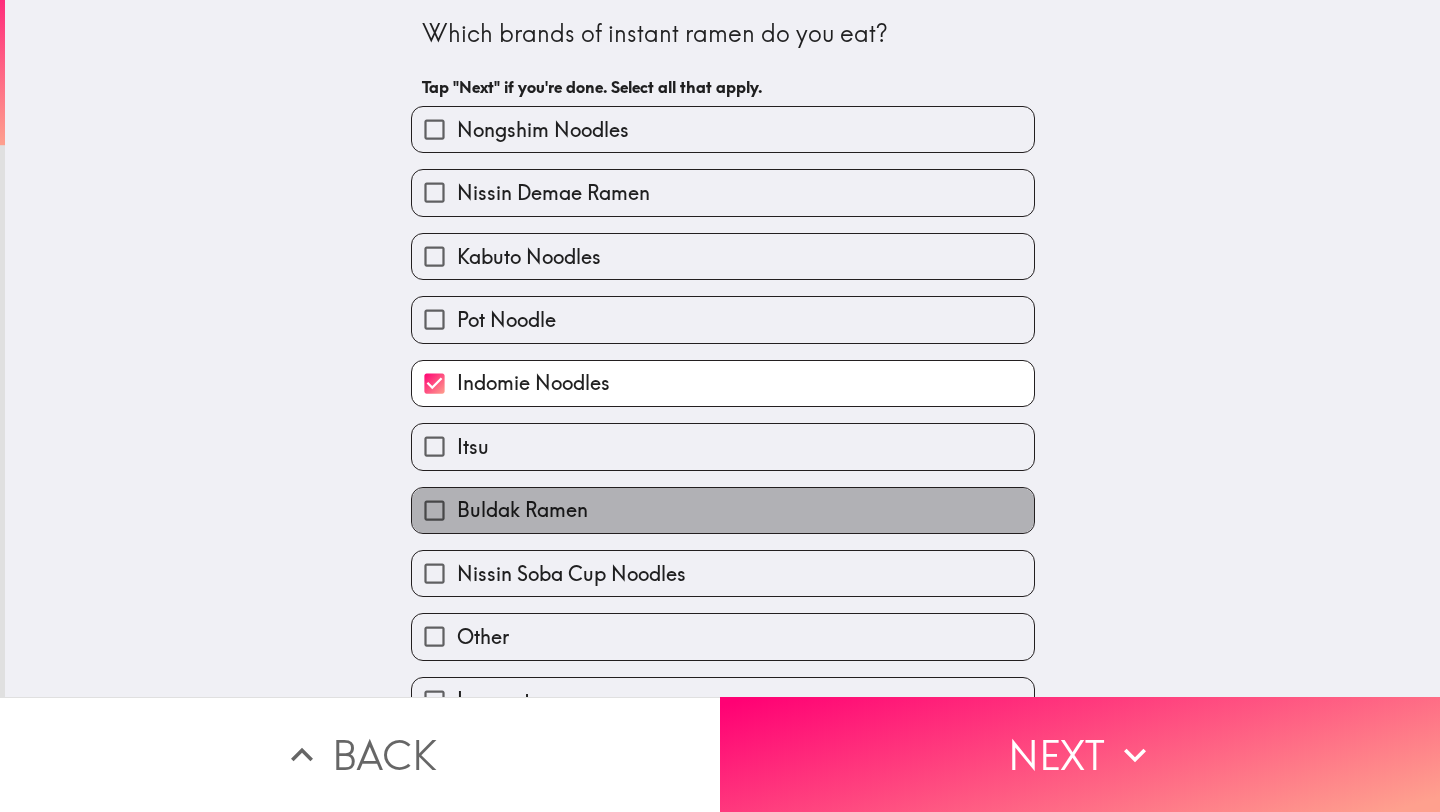 click on "Buldak Ramen" at bounding box center (723, 510) 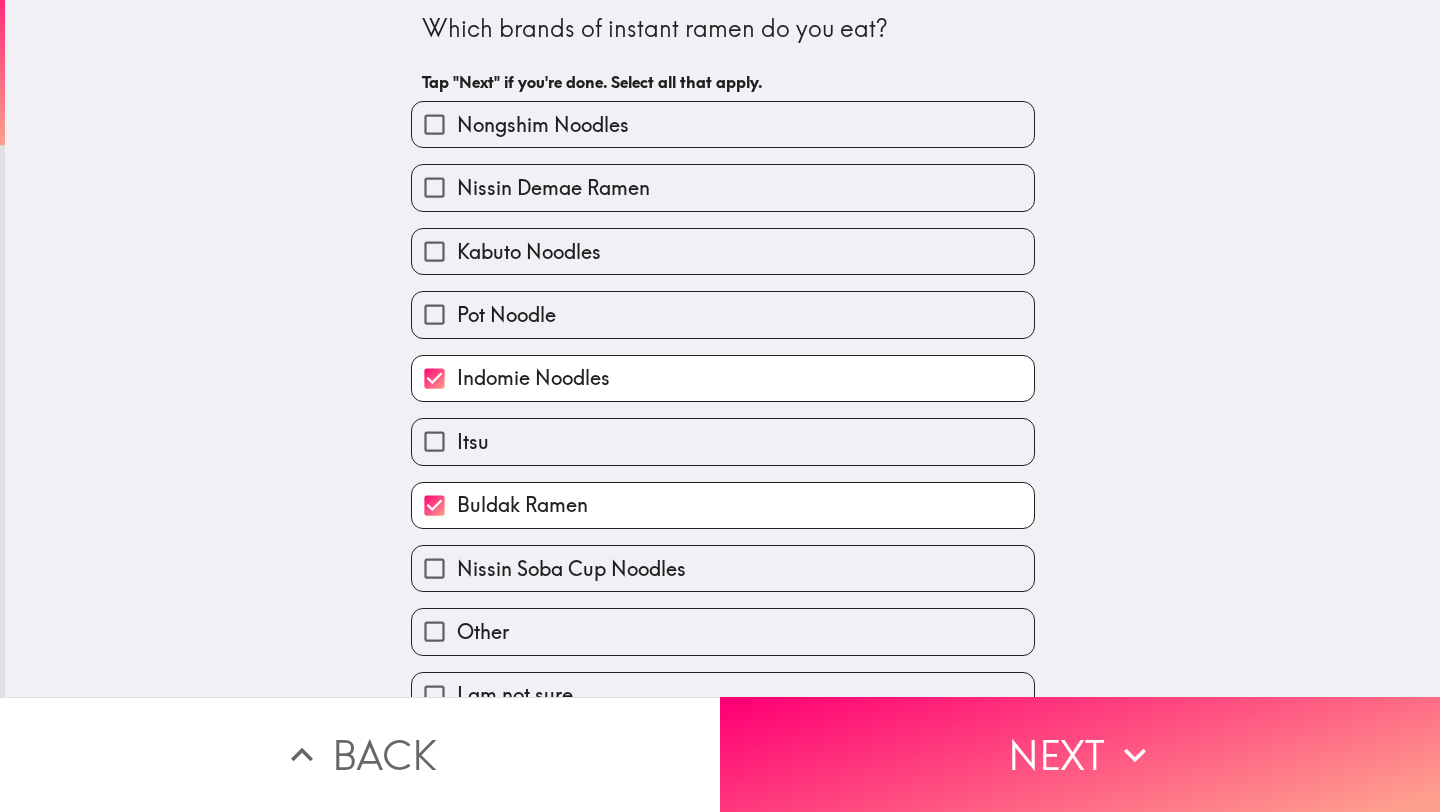 scroll, scrollTop: 0, scrollLeft: 0, axis: both 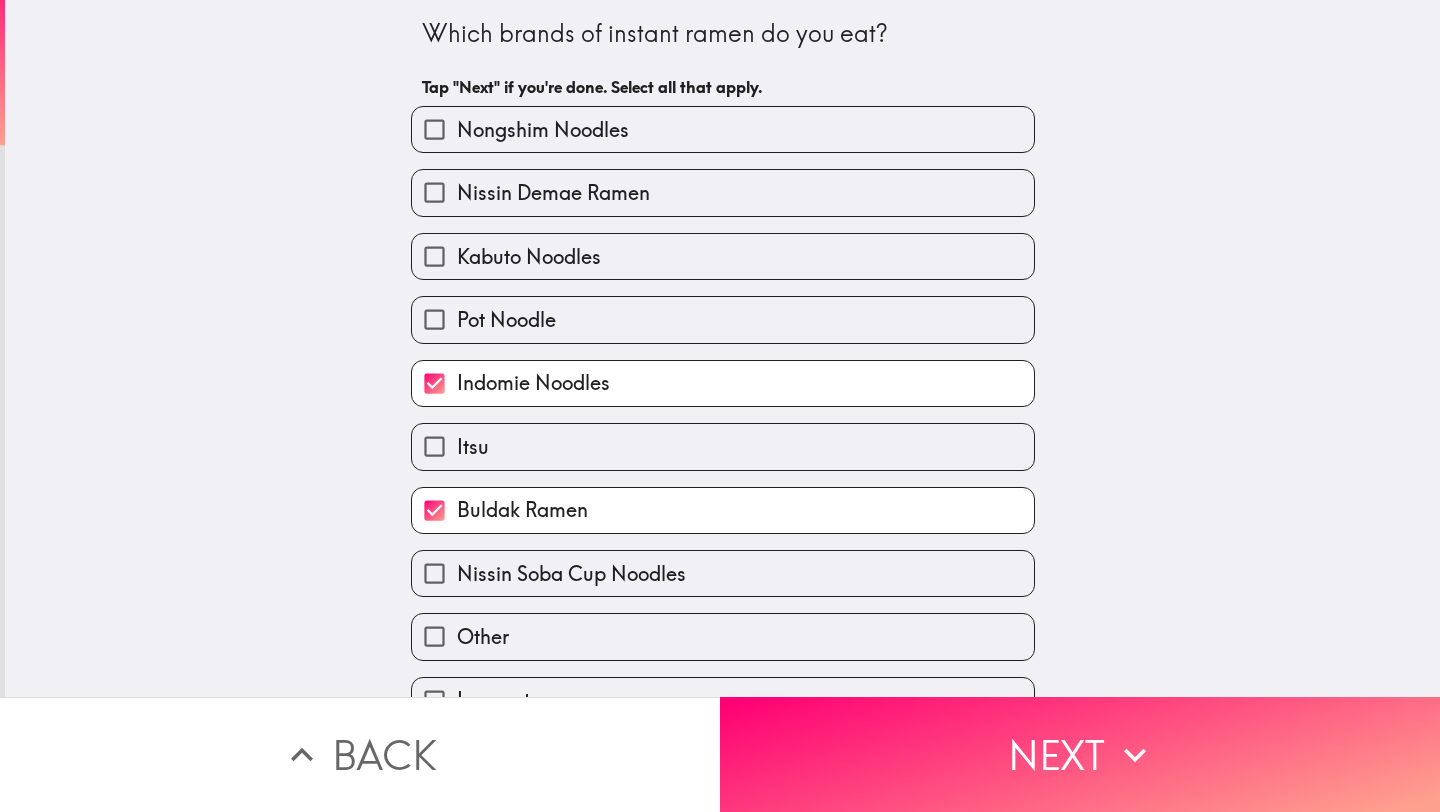 click on "Pot Noodle" at bounding box center [723, 319] 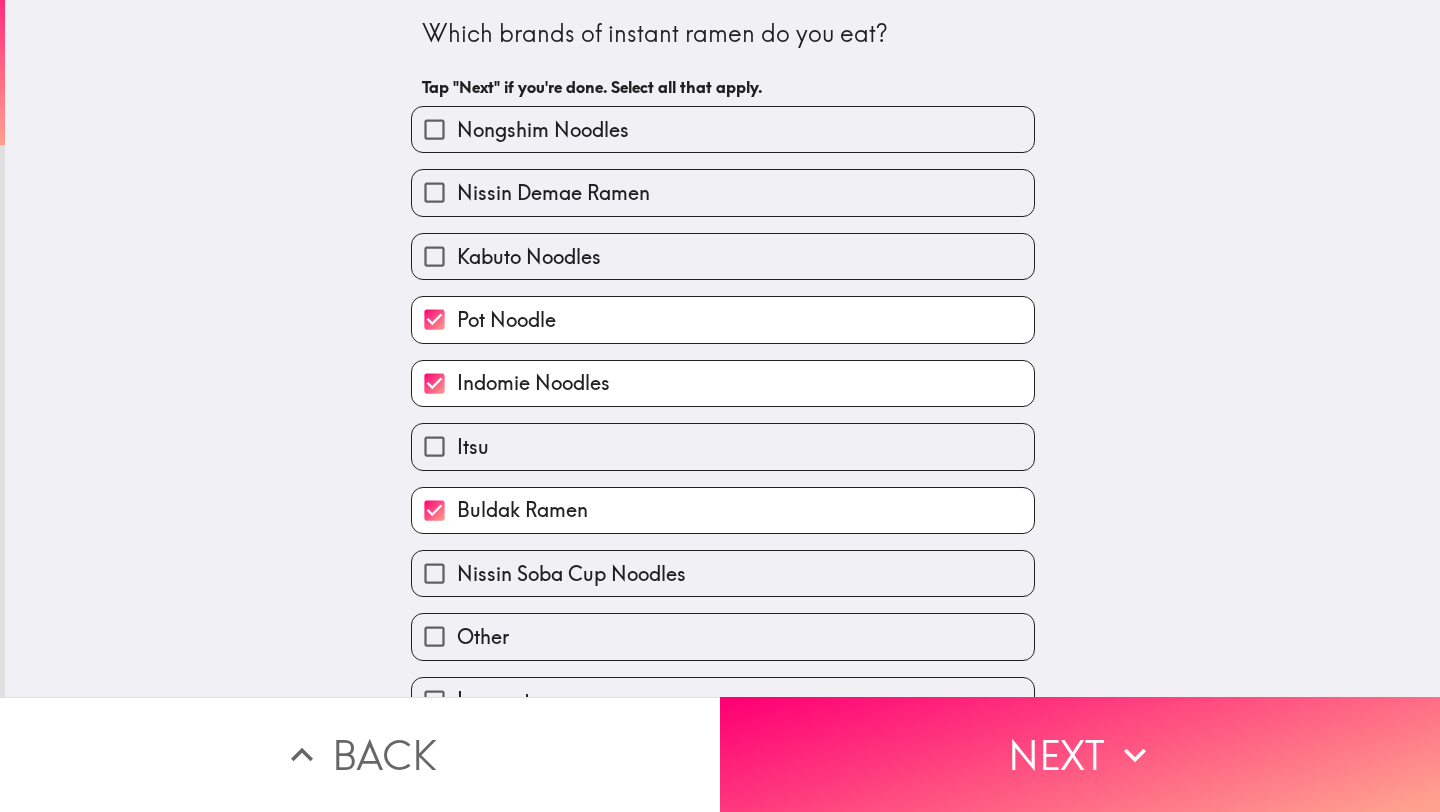 click on "Nissin Demae Ramen" at bounding box center [715, 184] 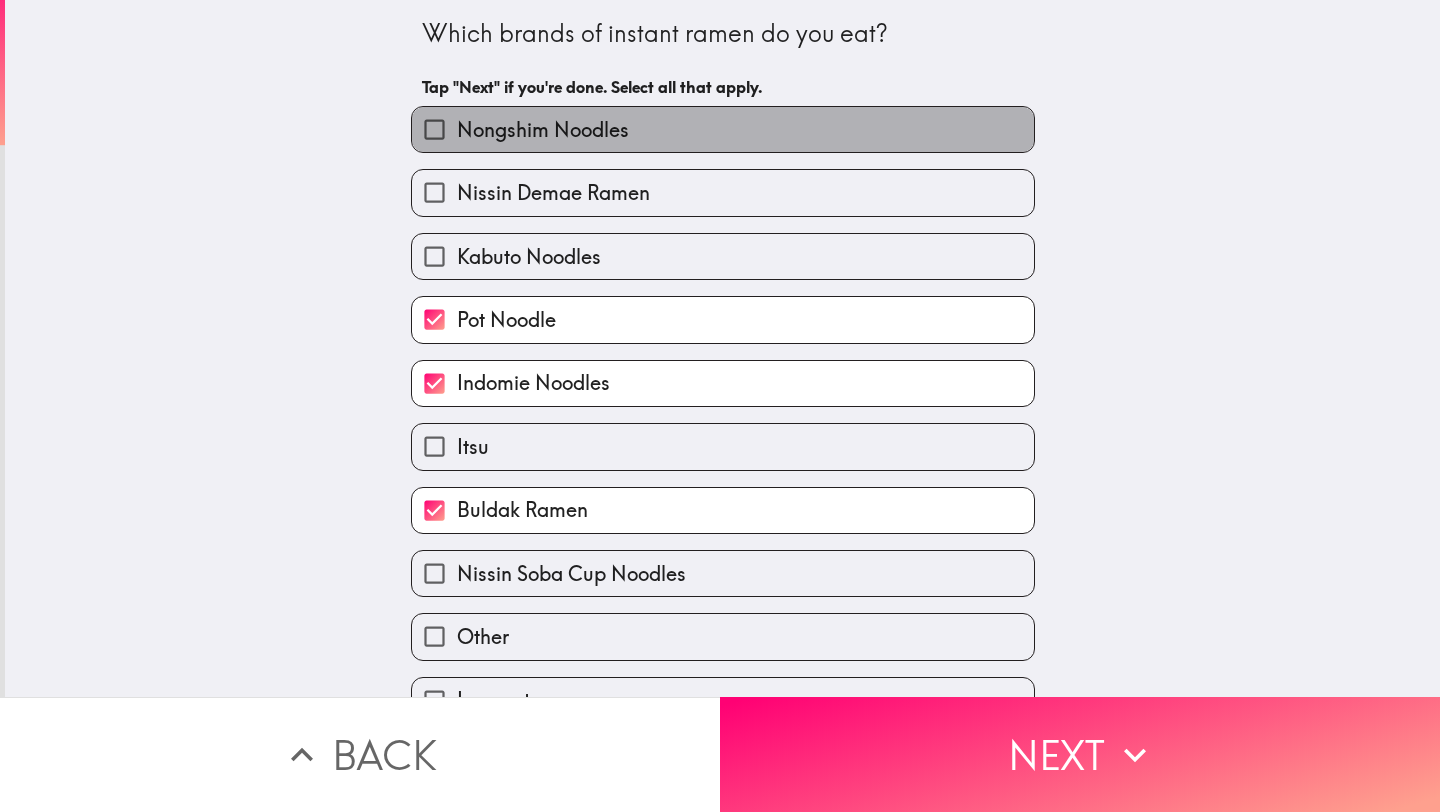 click on "Nongshim Noodles" at bounding box center (723, 129) 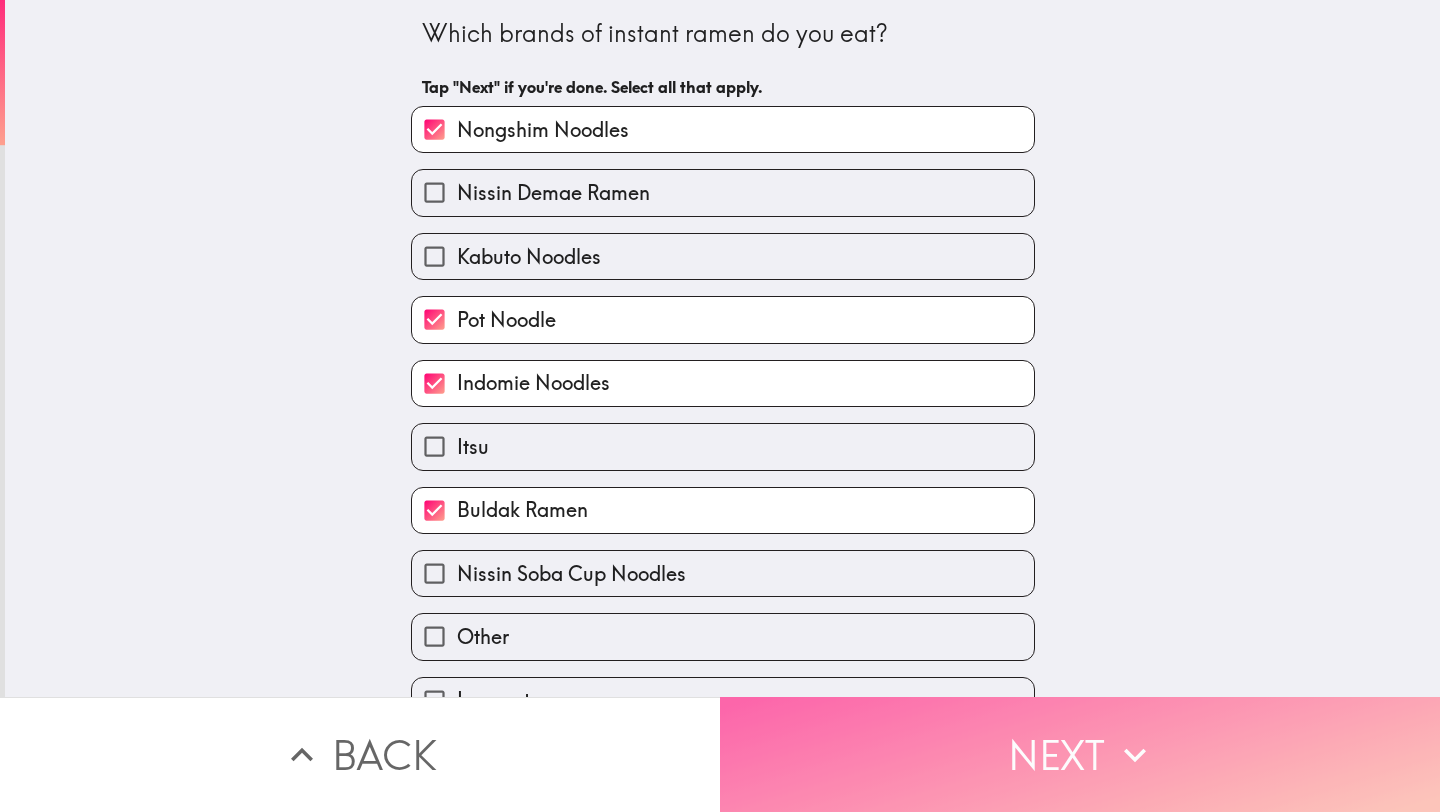 click on "Next" at bounding box center (1080, 754) 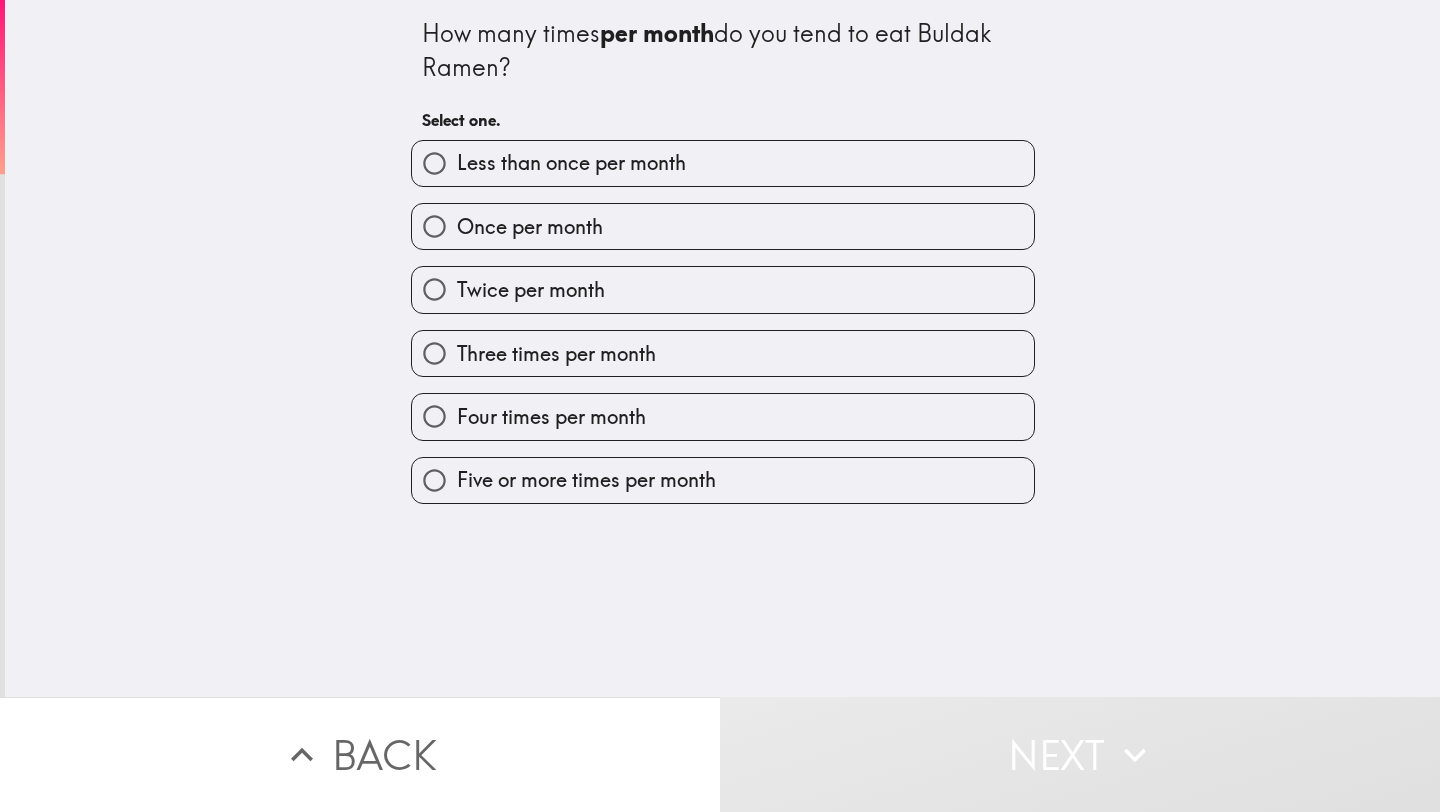 click on "Three times per month" at bounding box center (723, 353) 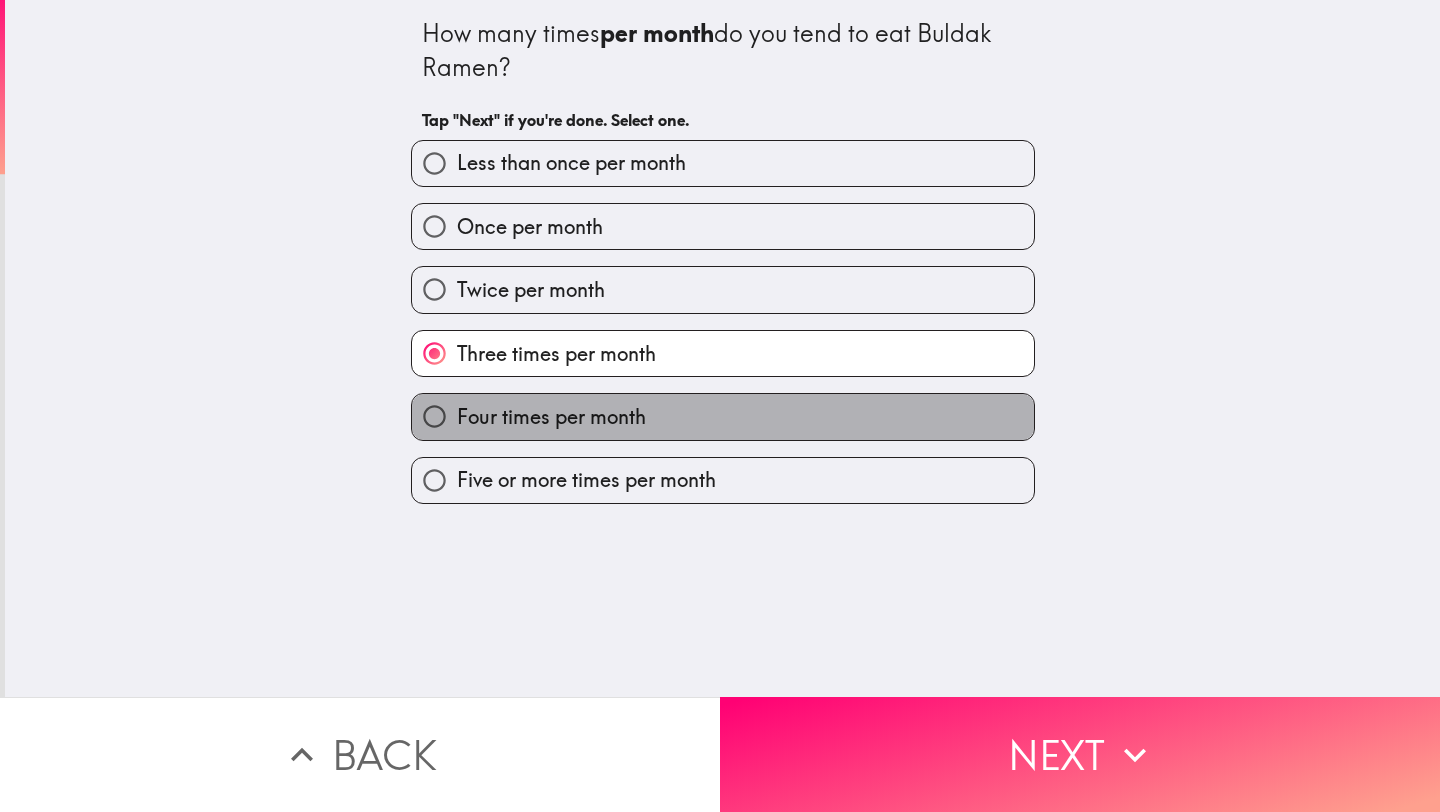 click on "Four times per month" at bounding box center (723, 416) 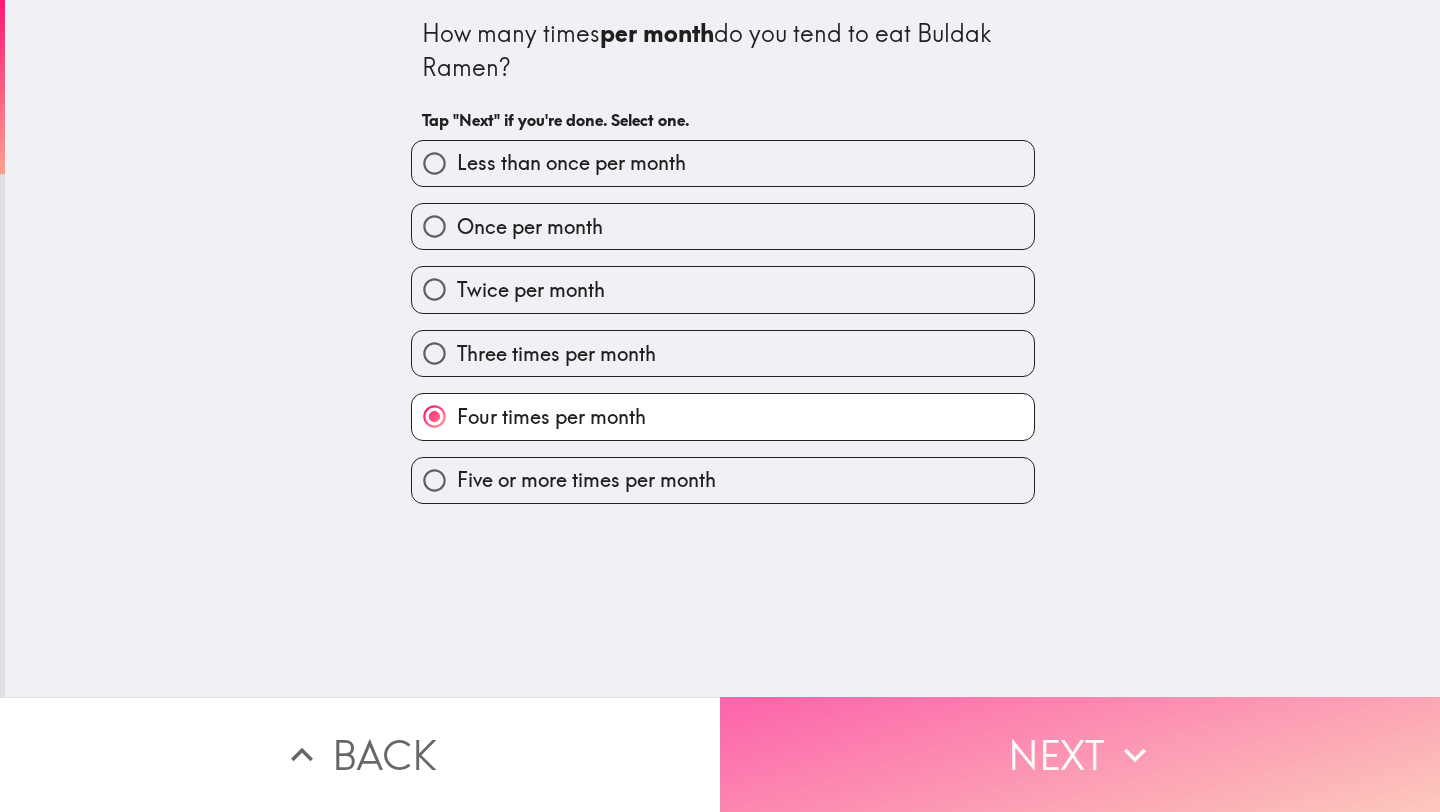 click on "Next" at bounding box center [1080, 754] 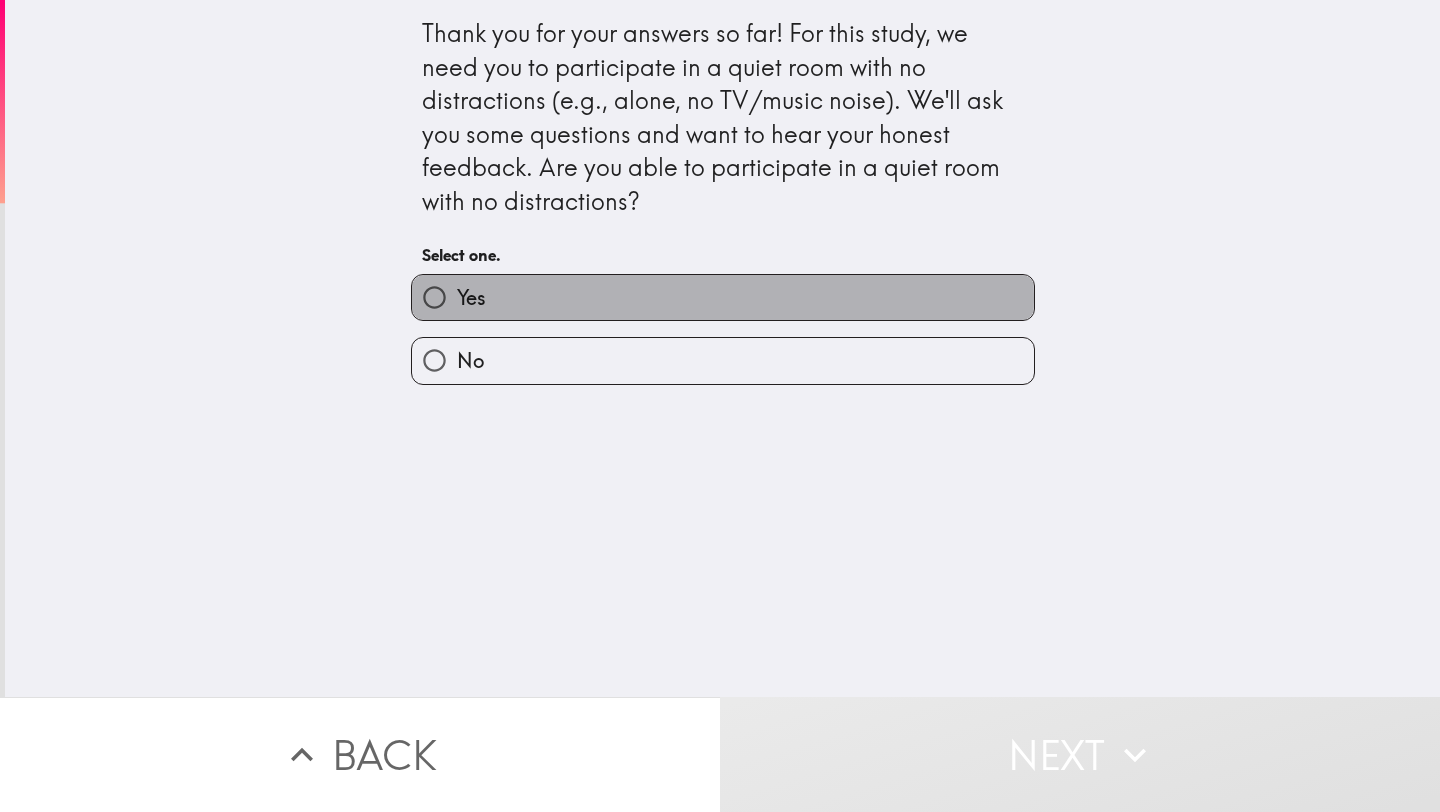 click on "Yes" at bounding box center [723, 297] 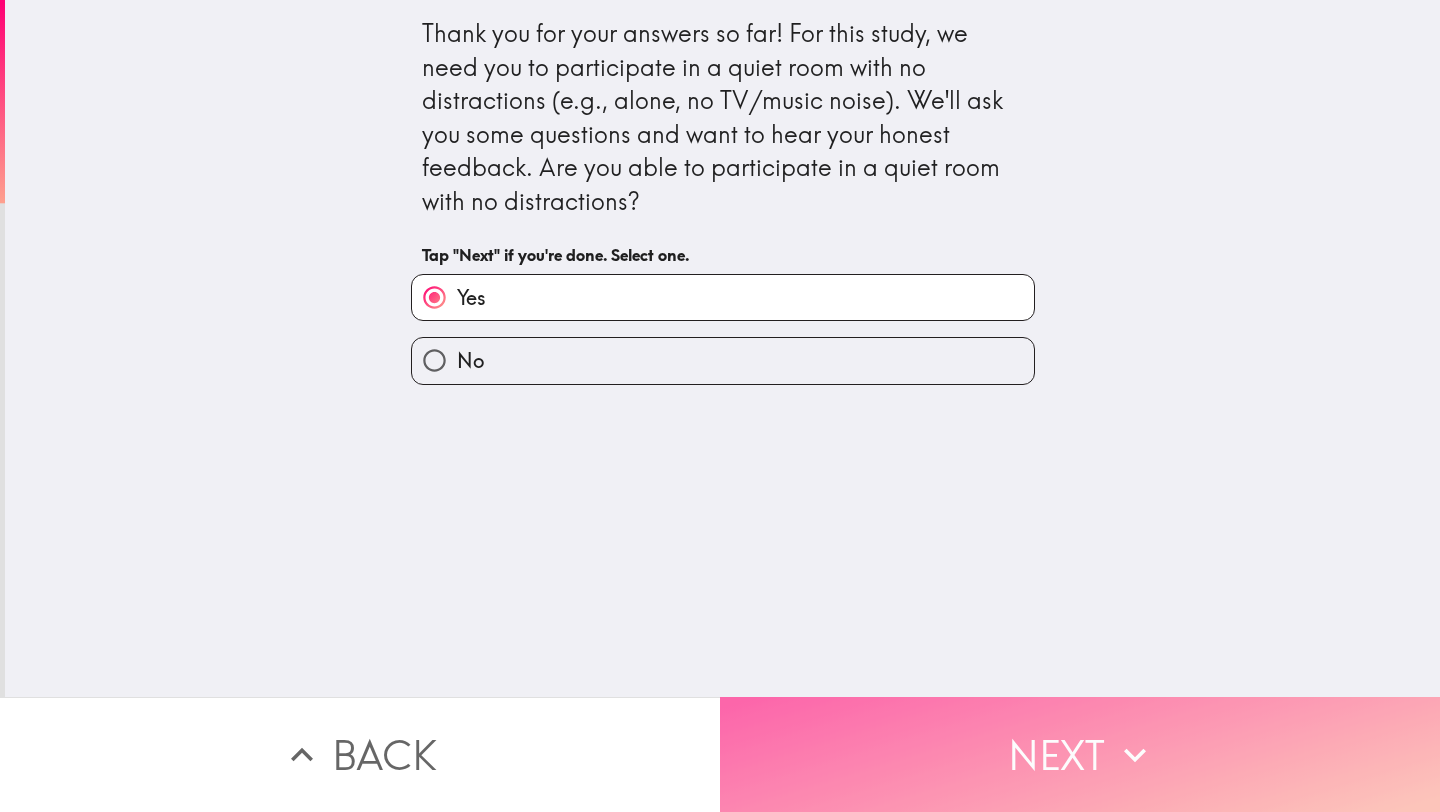 click on "Next" at bounding box center [1080, 754] 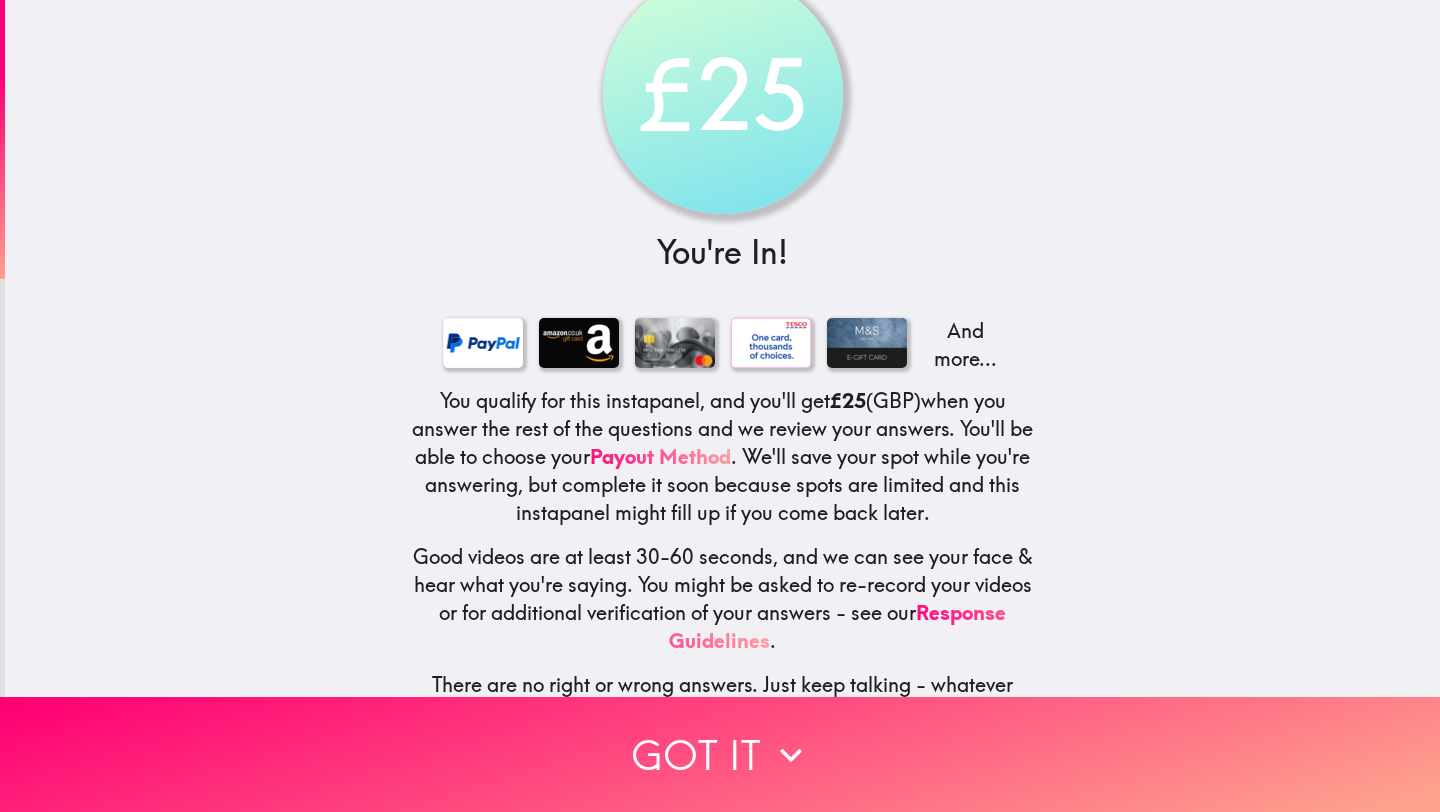 scroll, scrollTop: 102, scrollLeft: 0, axis: vertical 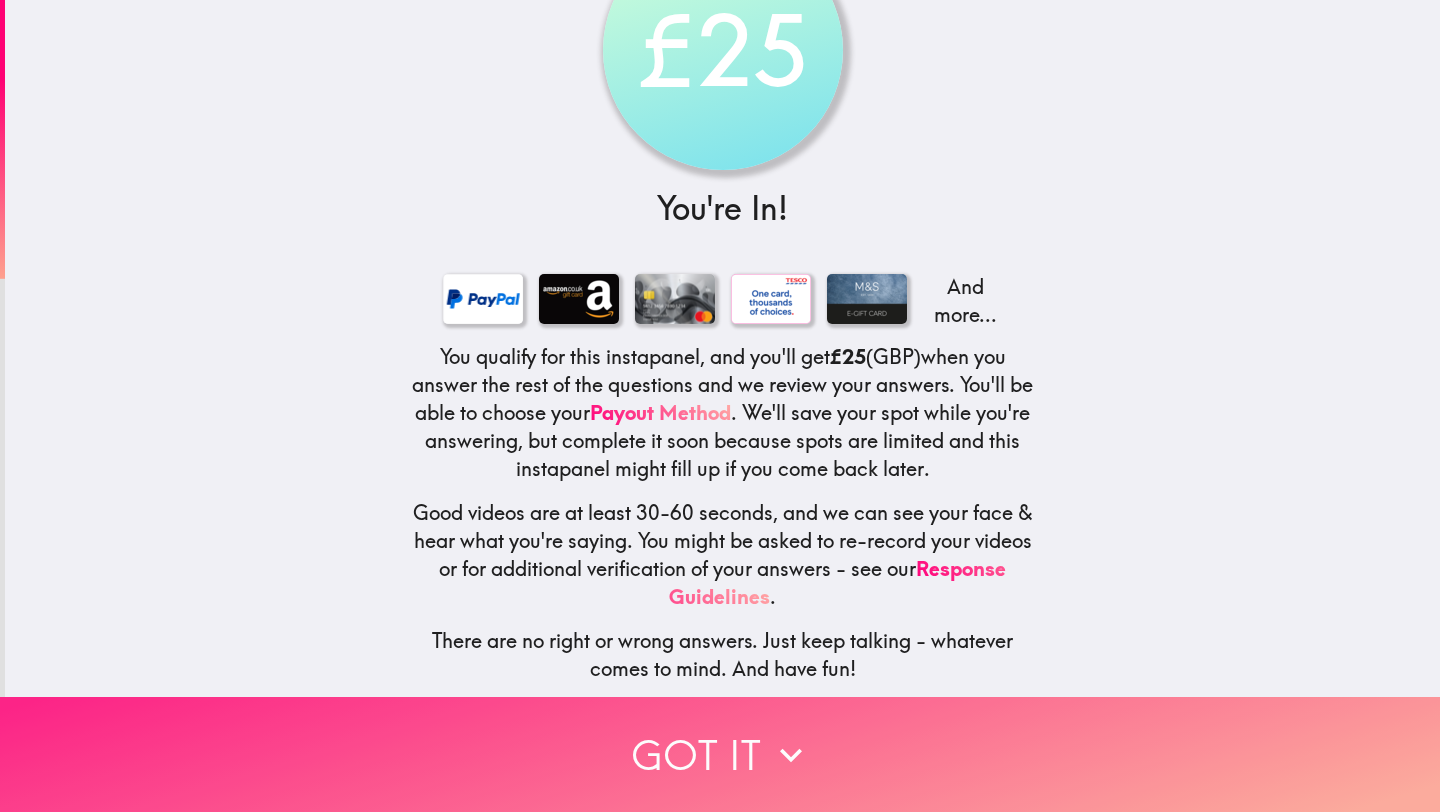 click on "Got it" at bounding box center [720, 754] 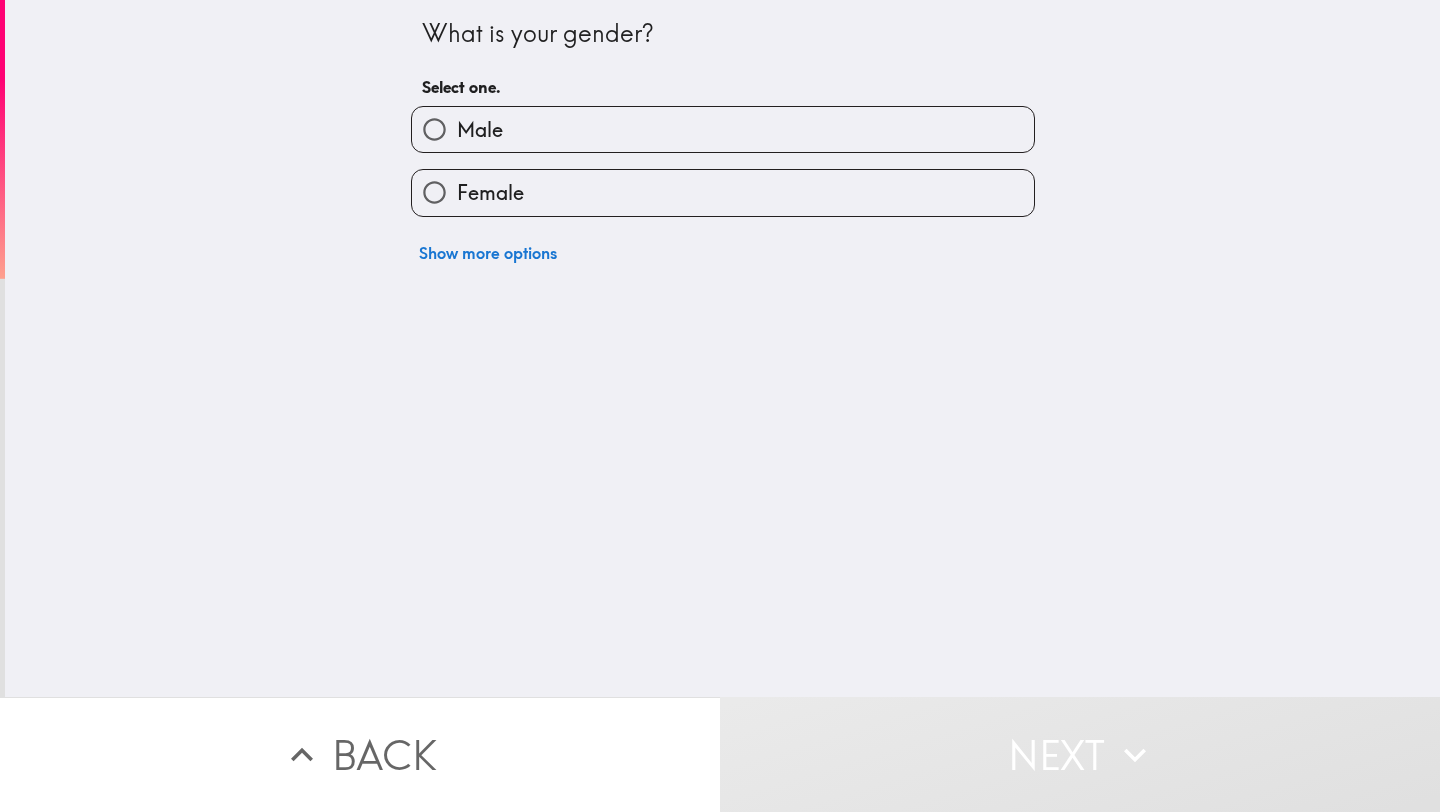scroll, scrollTop: 0, scrollLeft: 0, axis: both 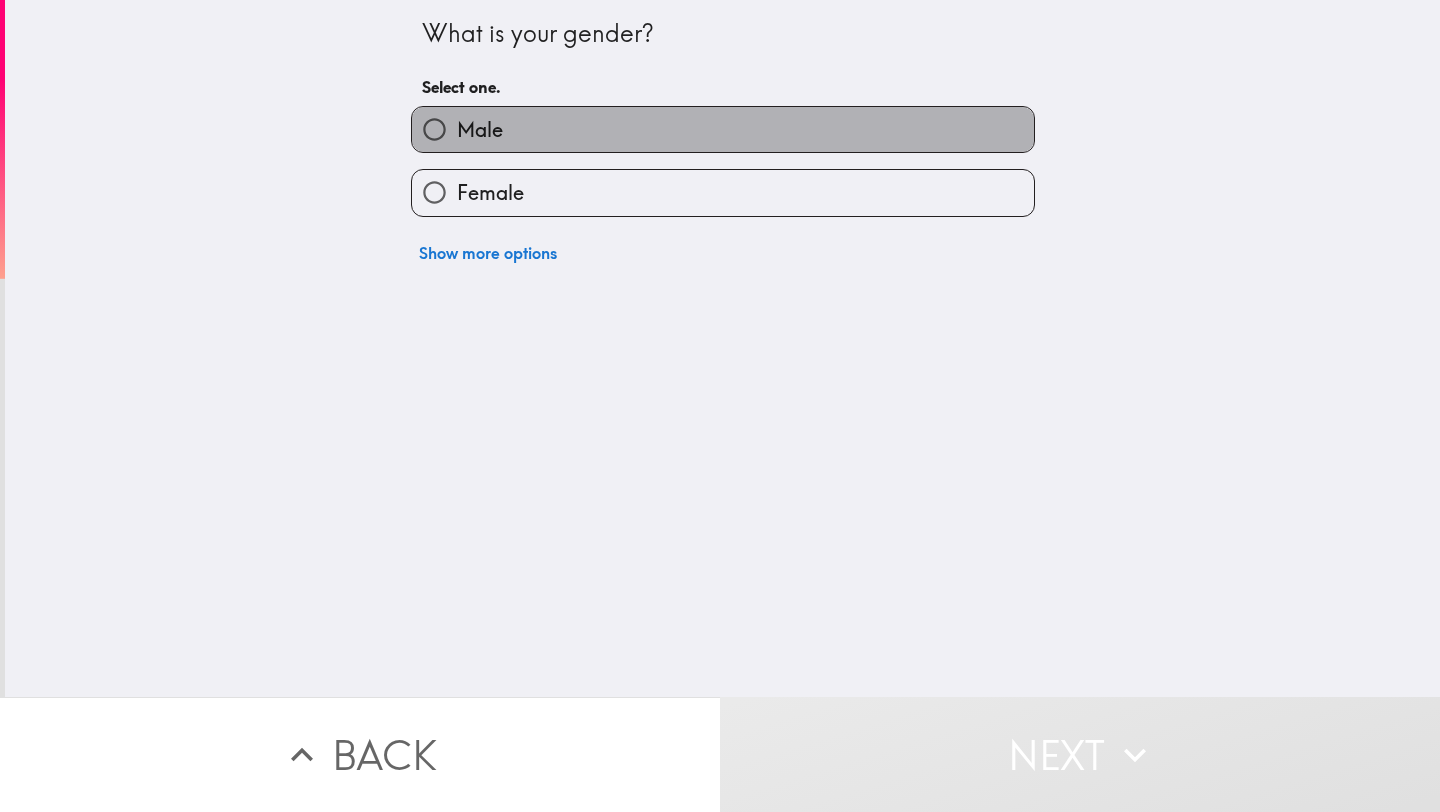 click on "Male" at bounding box center (723, 129) 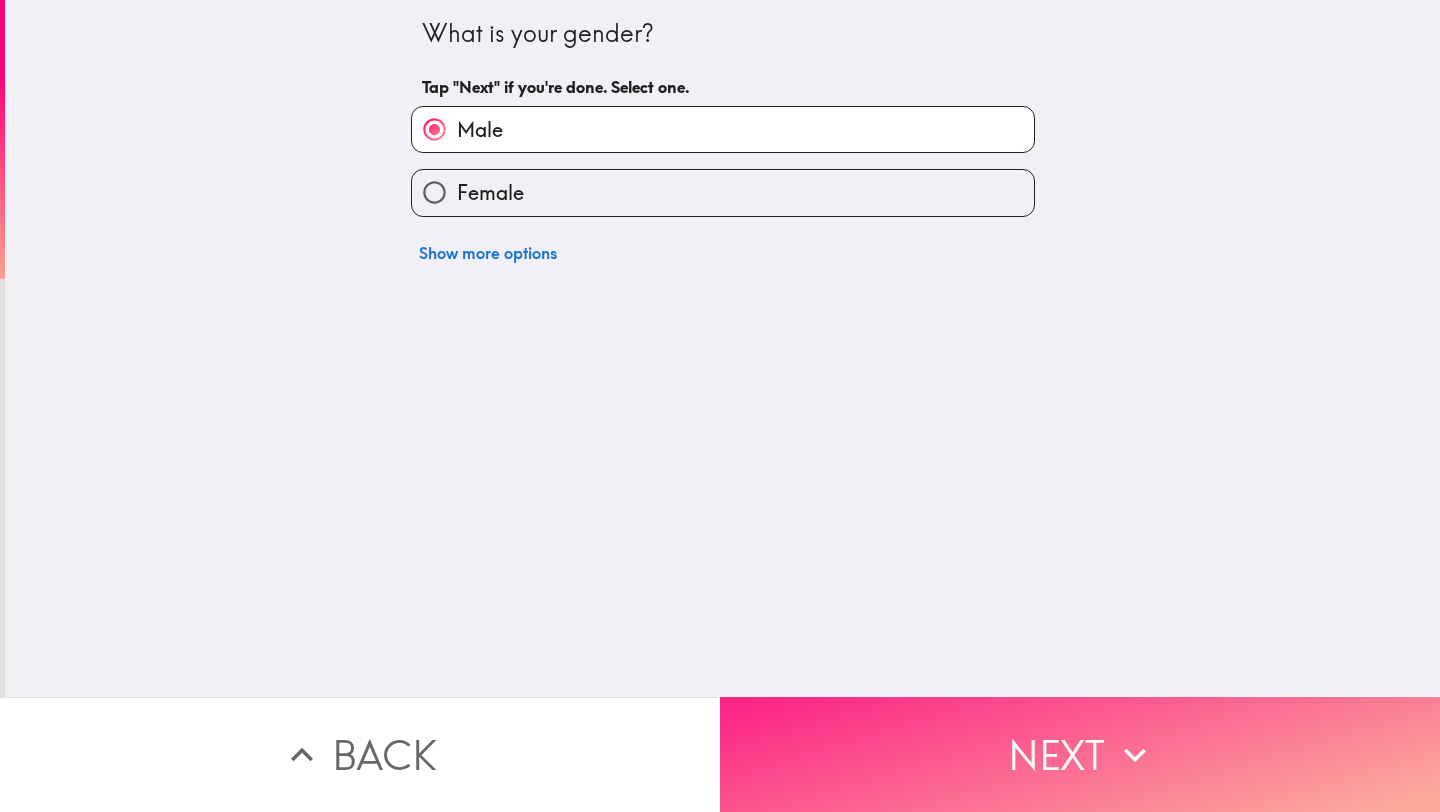 click on "Next" at bounding box center (1080, 754) 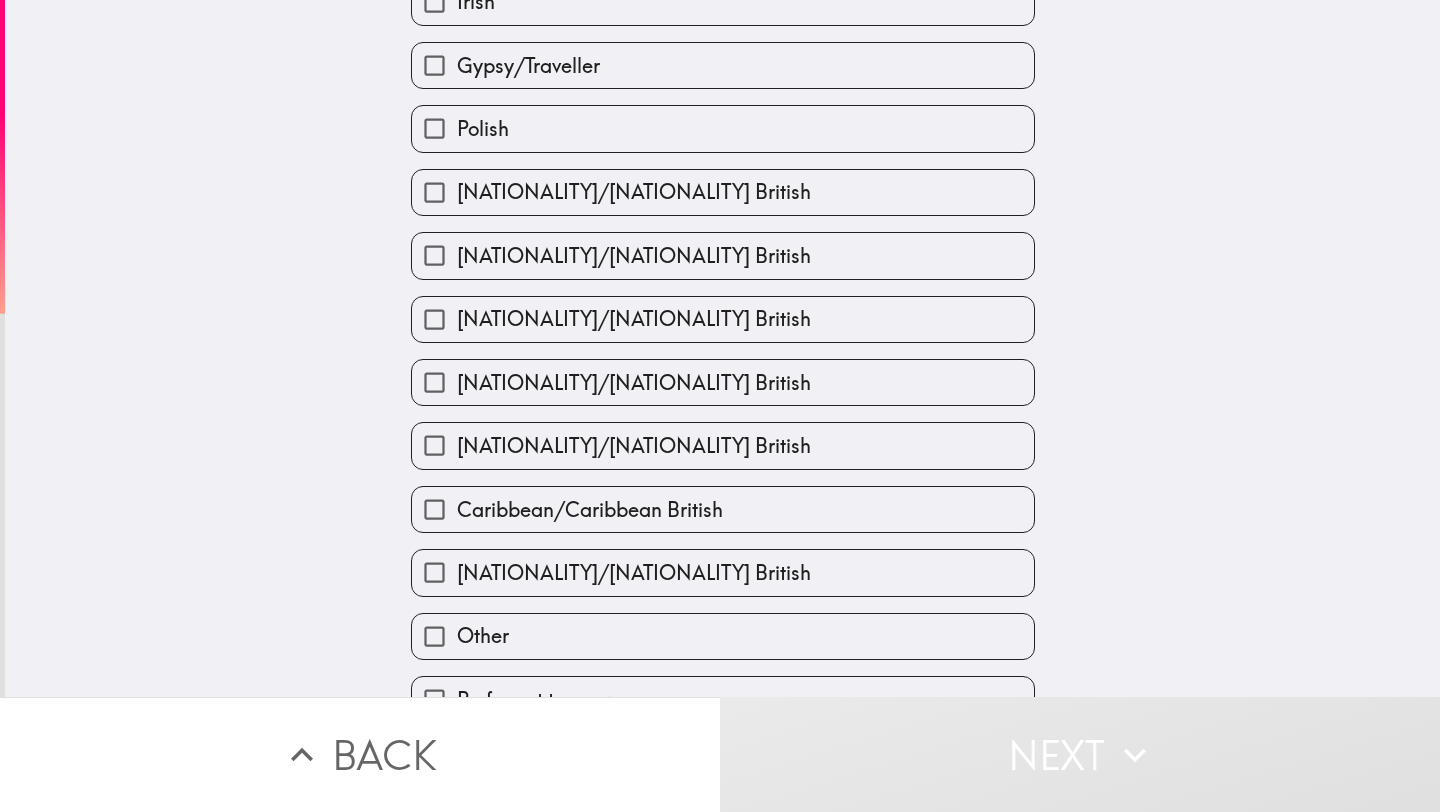 scroll, scrollTop: 523, scrollLeft: 0, axis: vertical 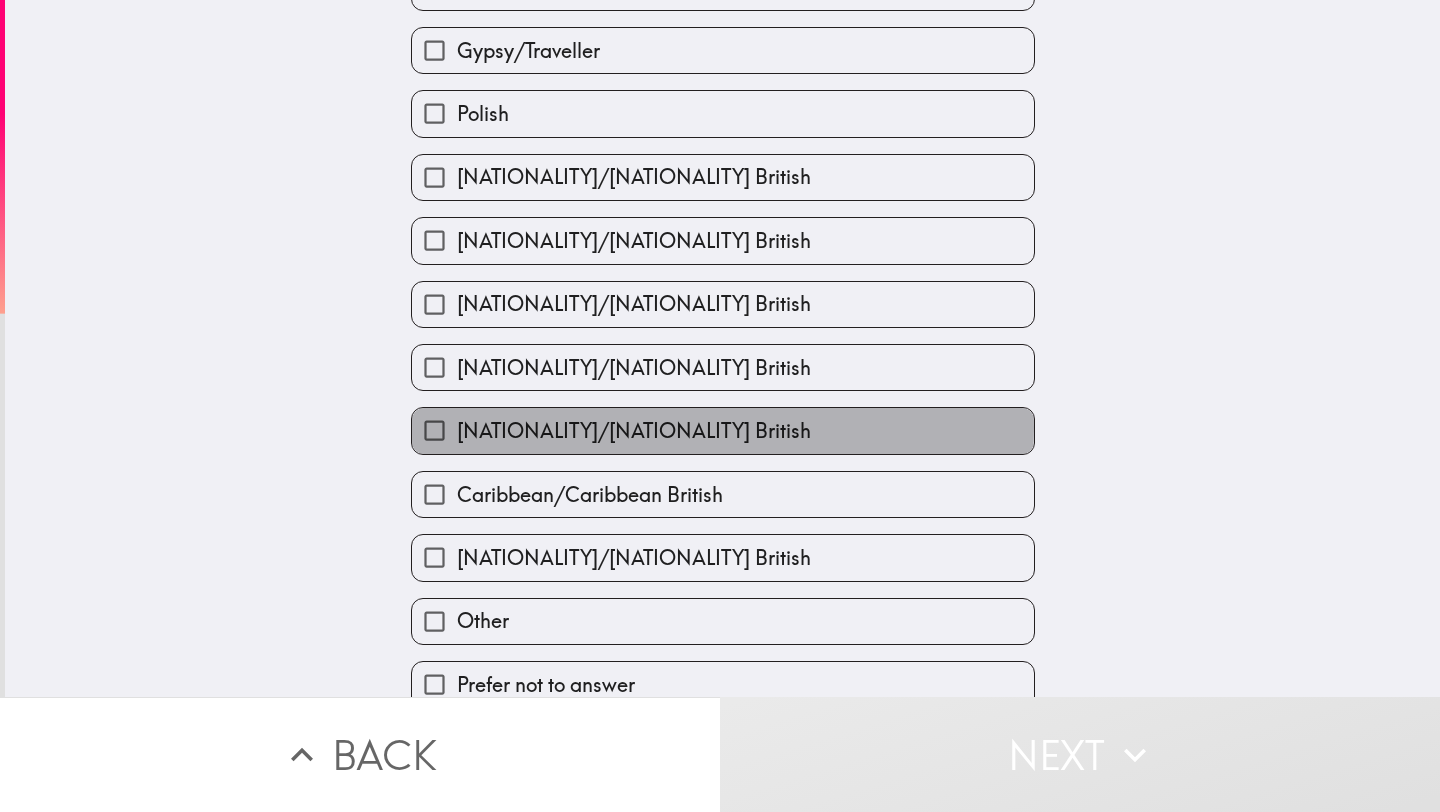 click on "[NATIONALITY]/[NATIONALITY] British" at bounding box center [634, 431] 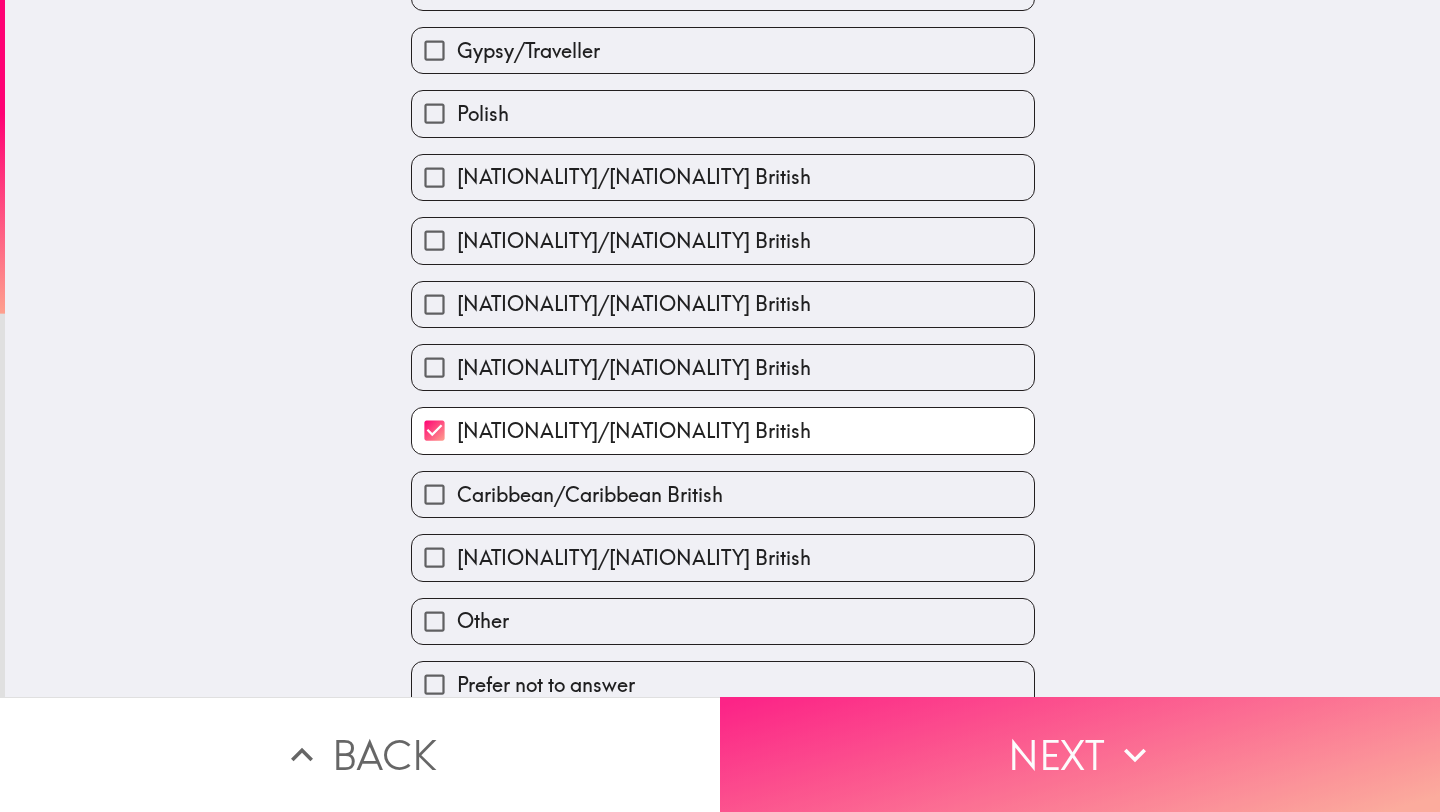 click on "Next" at bounding box center (1080, 754) 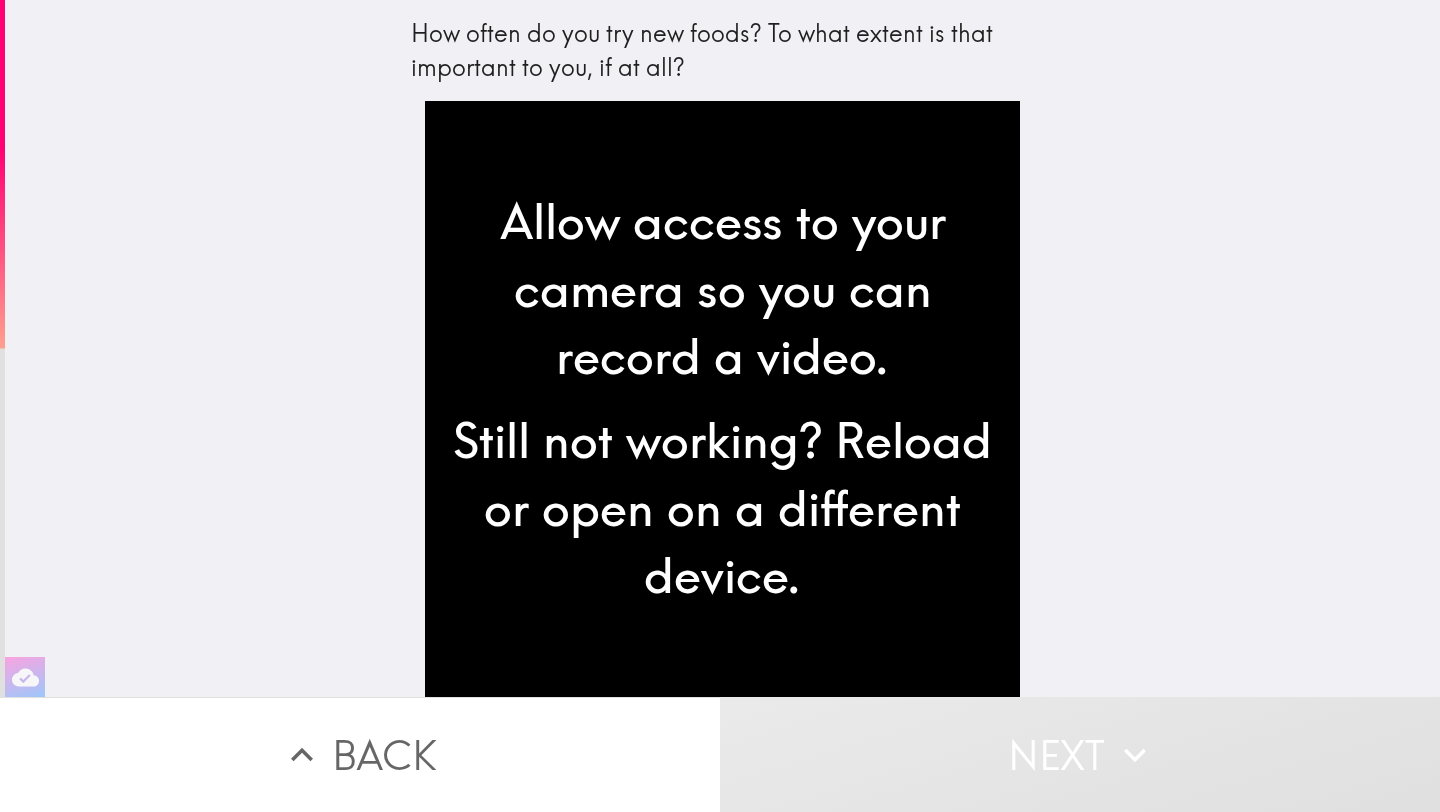 scroll, scrollTop: 0, scrollLeft: 0, axis: both 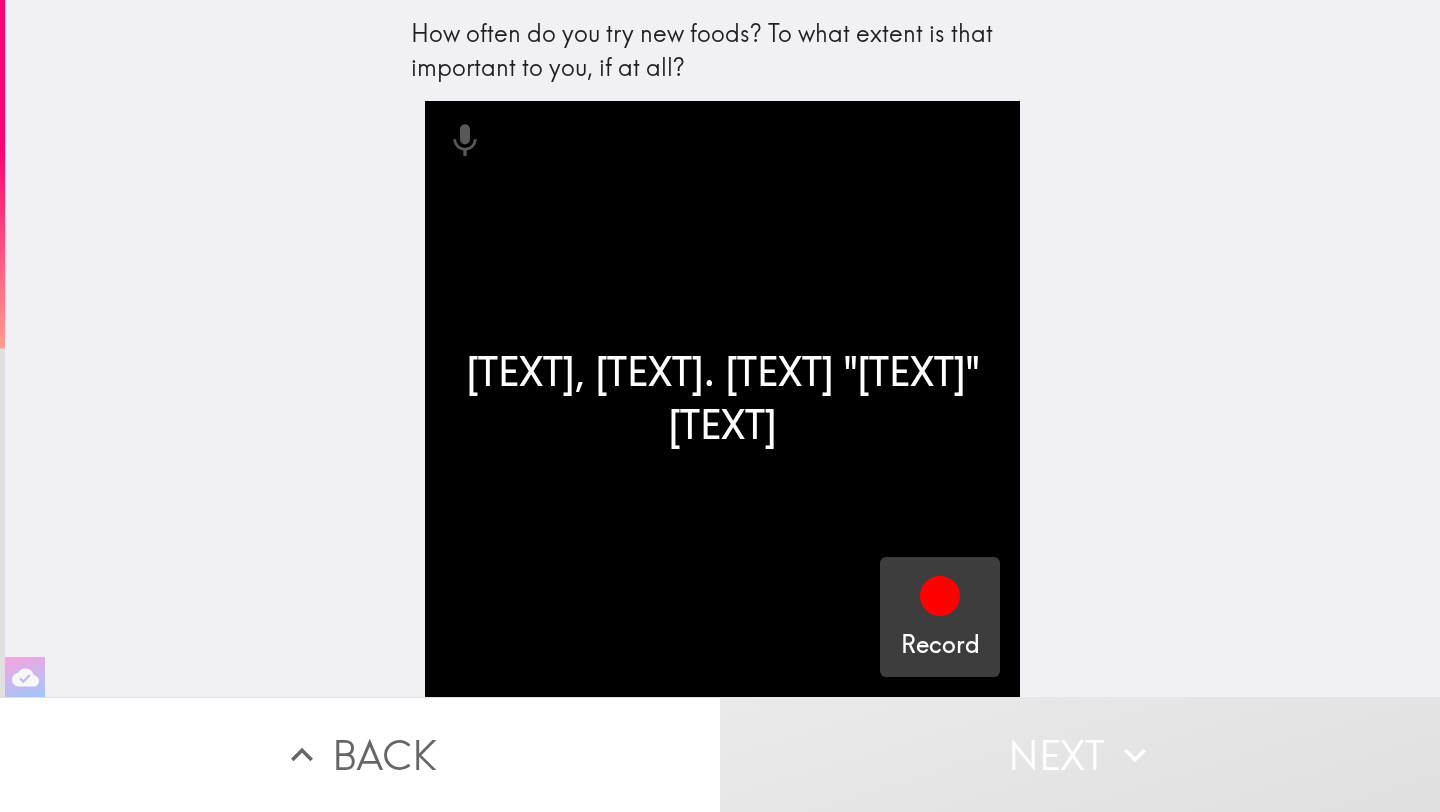 click at bounding box center [940, 600] 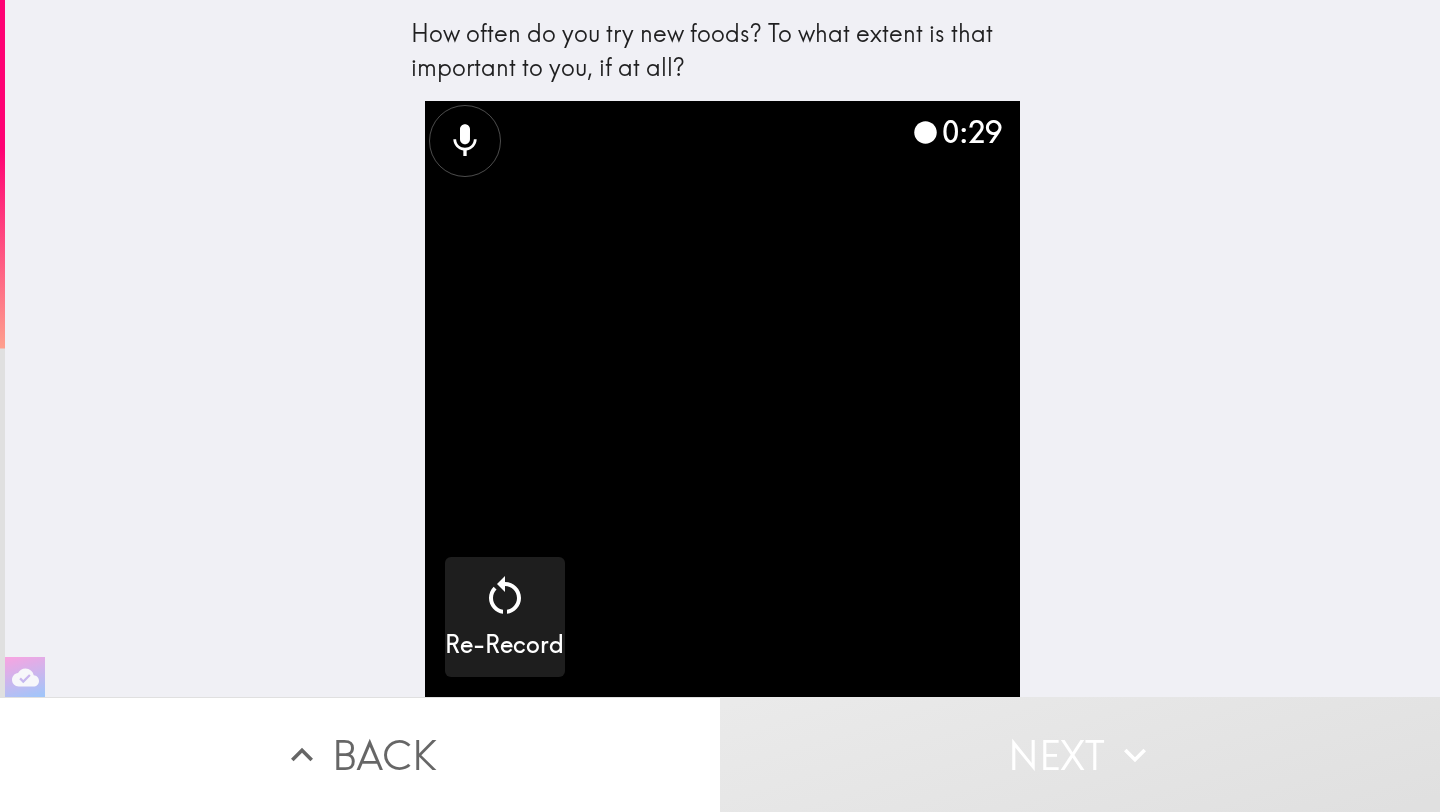 click at bounding box center [723, 399] 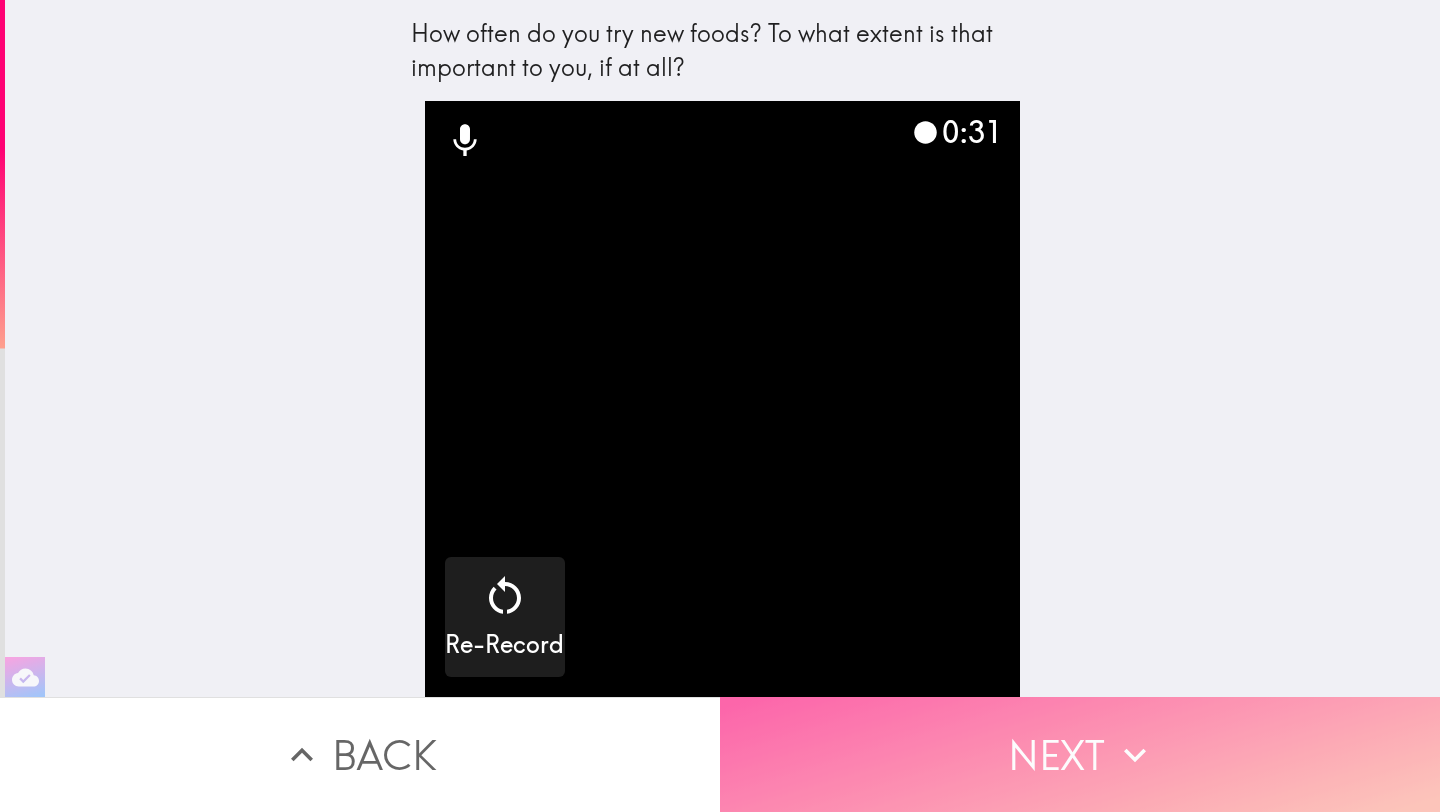 click on "Next" at bounding box center [1080, 754] 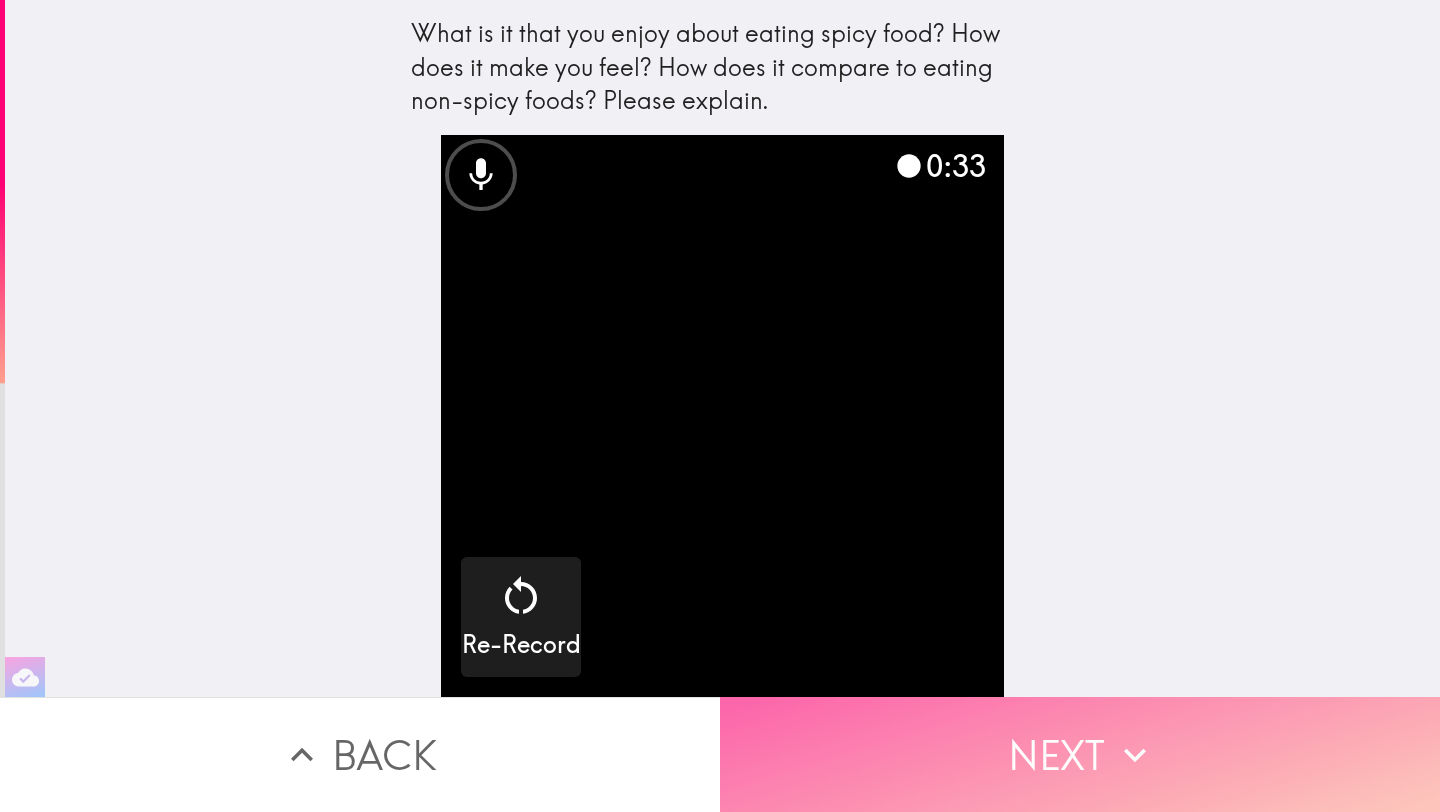 click on "Next" at bounding box center (1080, 754) 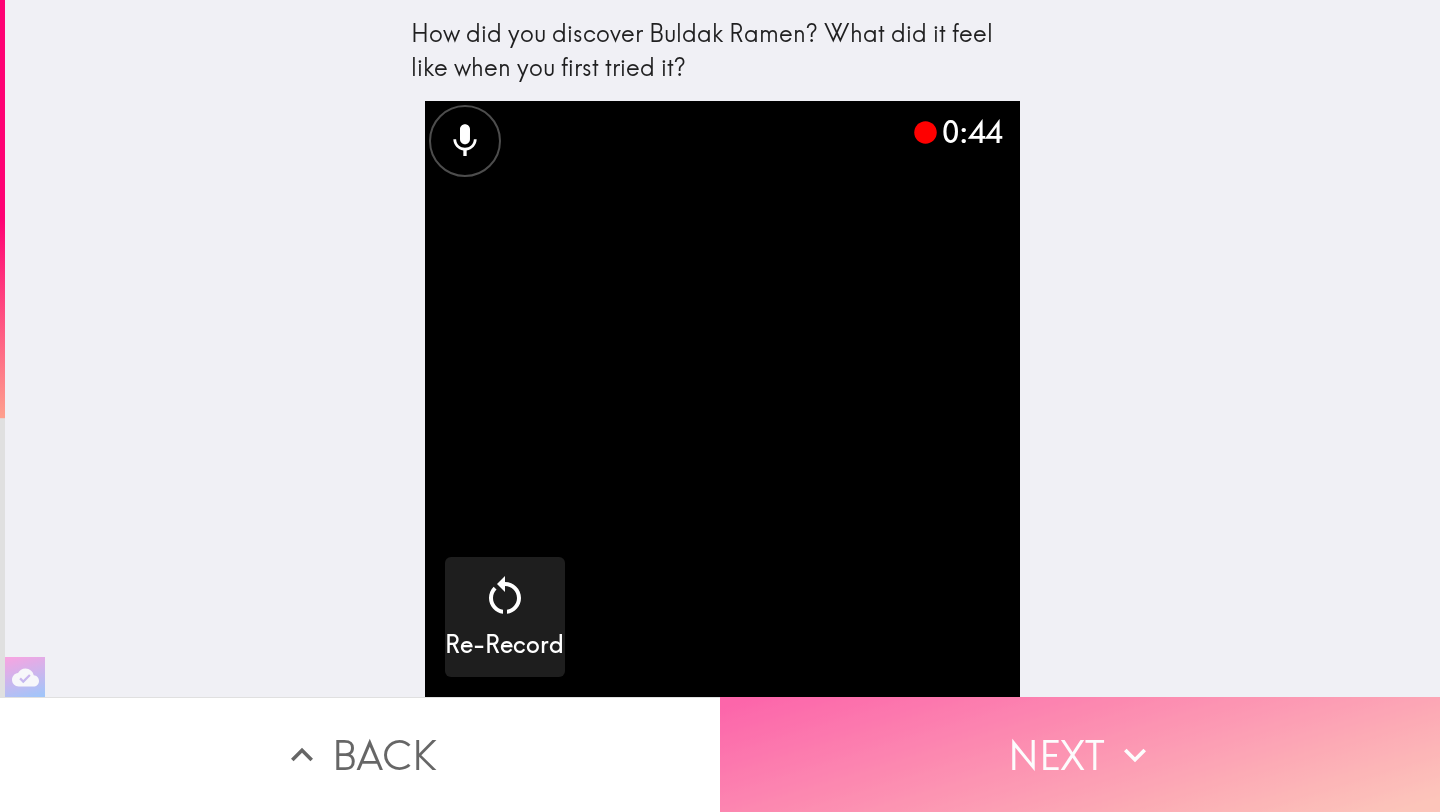 click on "Next" at bounding box center (1080, 754) 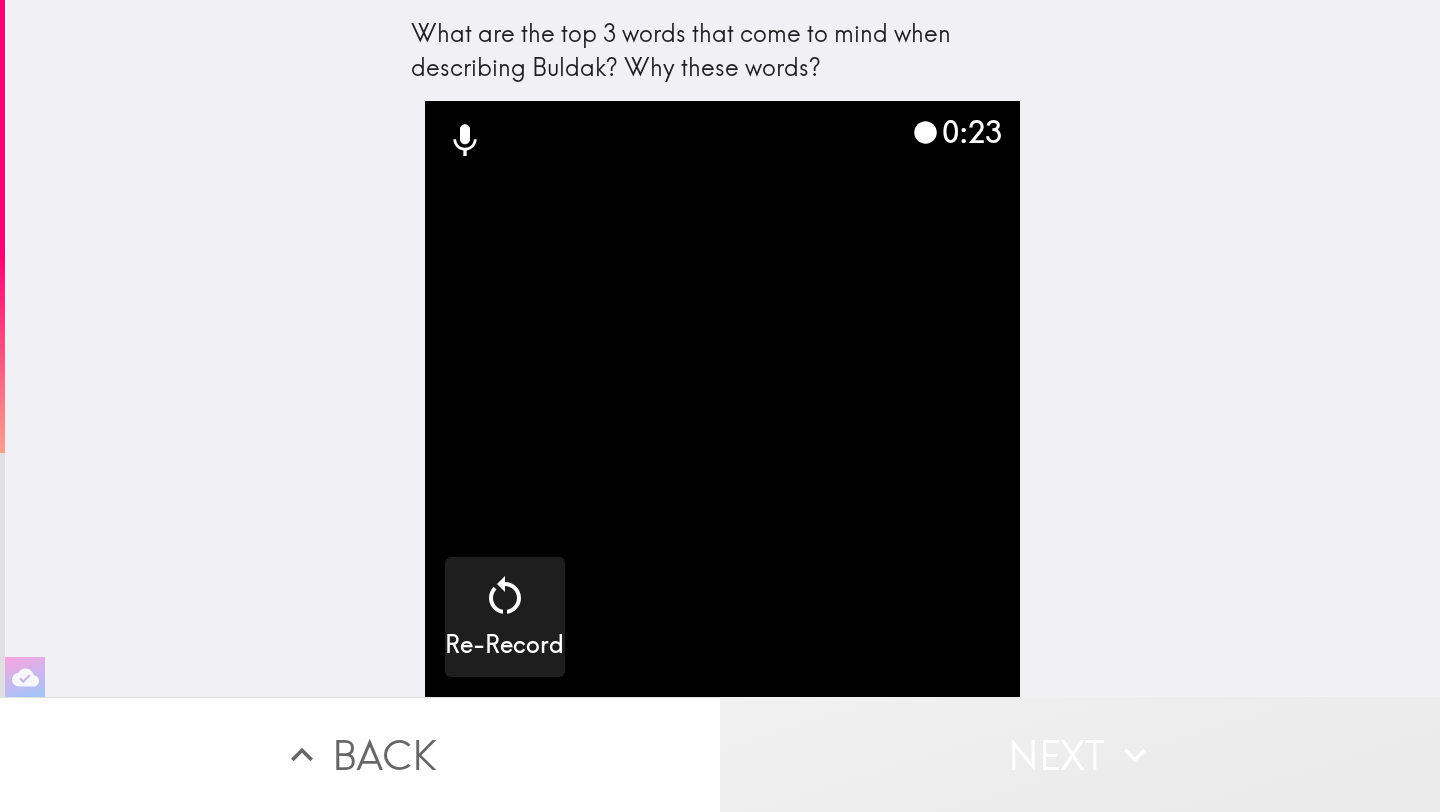 click on "Next" at bounding box center [1080, 754] 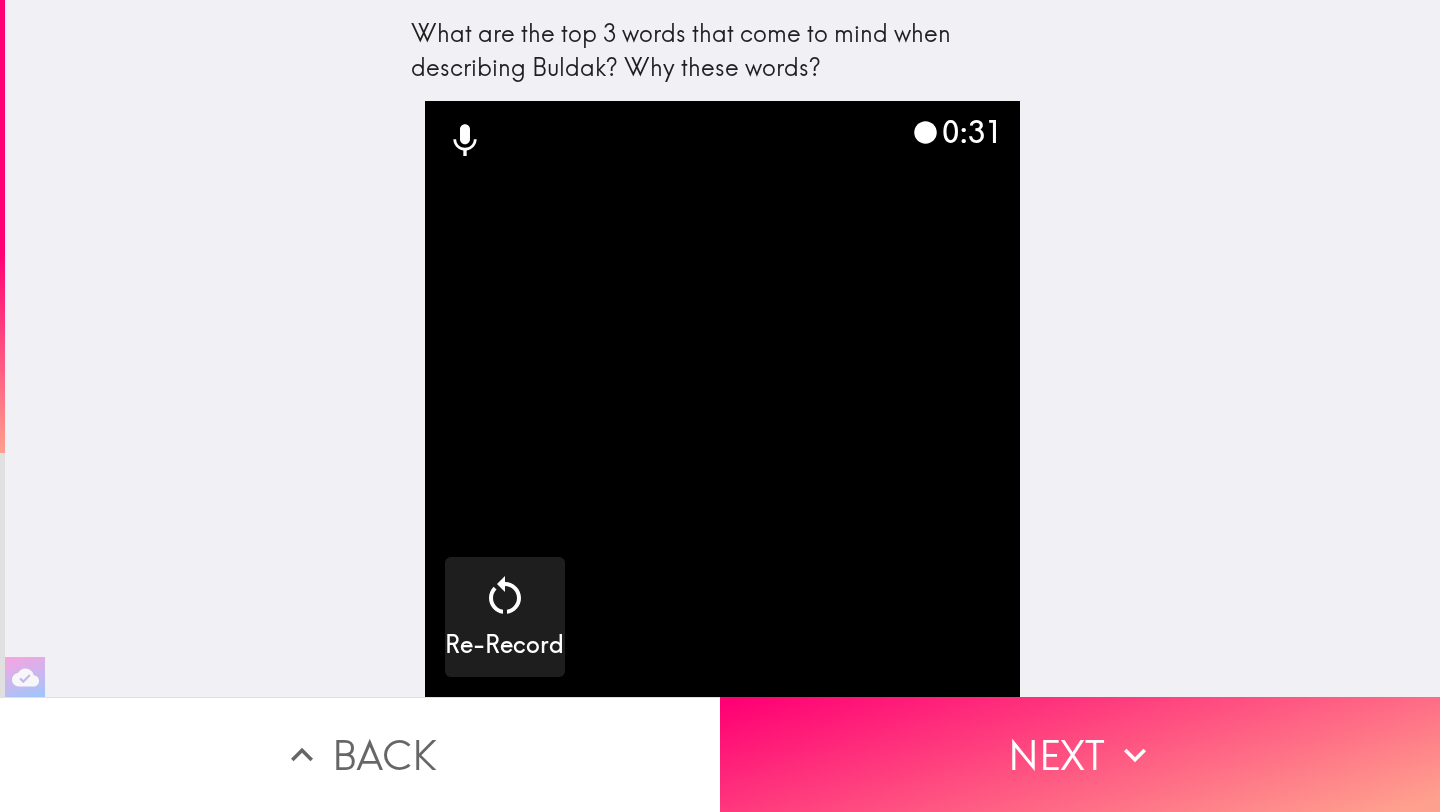 click on "Next" at bounding box center (1080, 754) 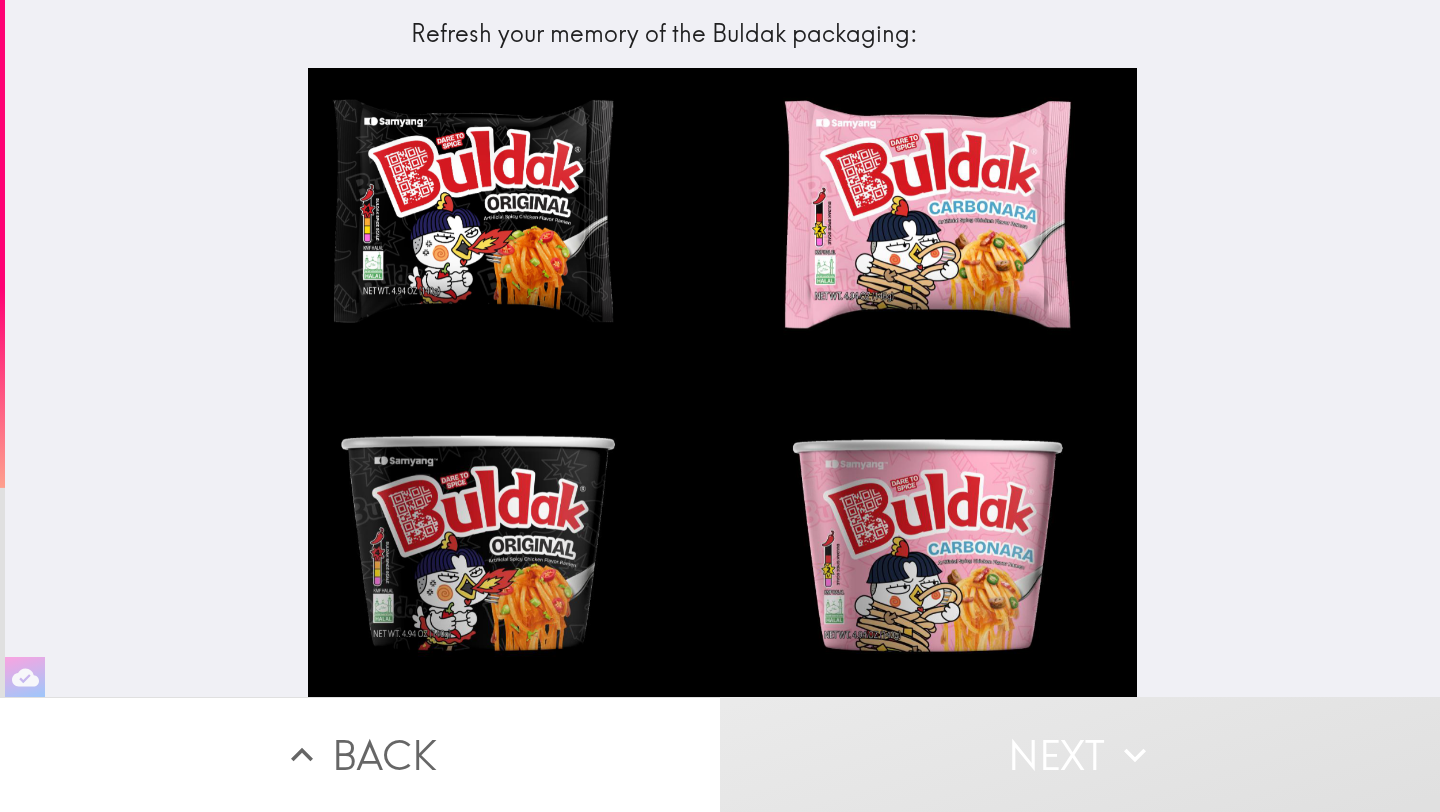 click at bounding box center (722, 382) 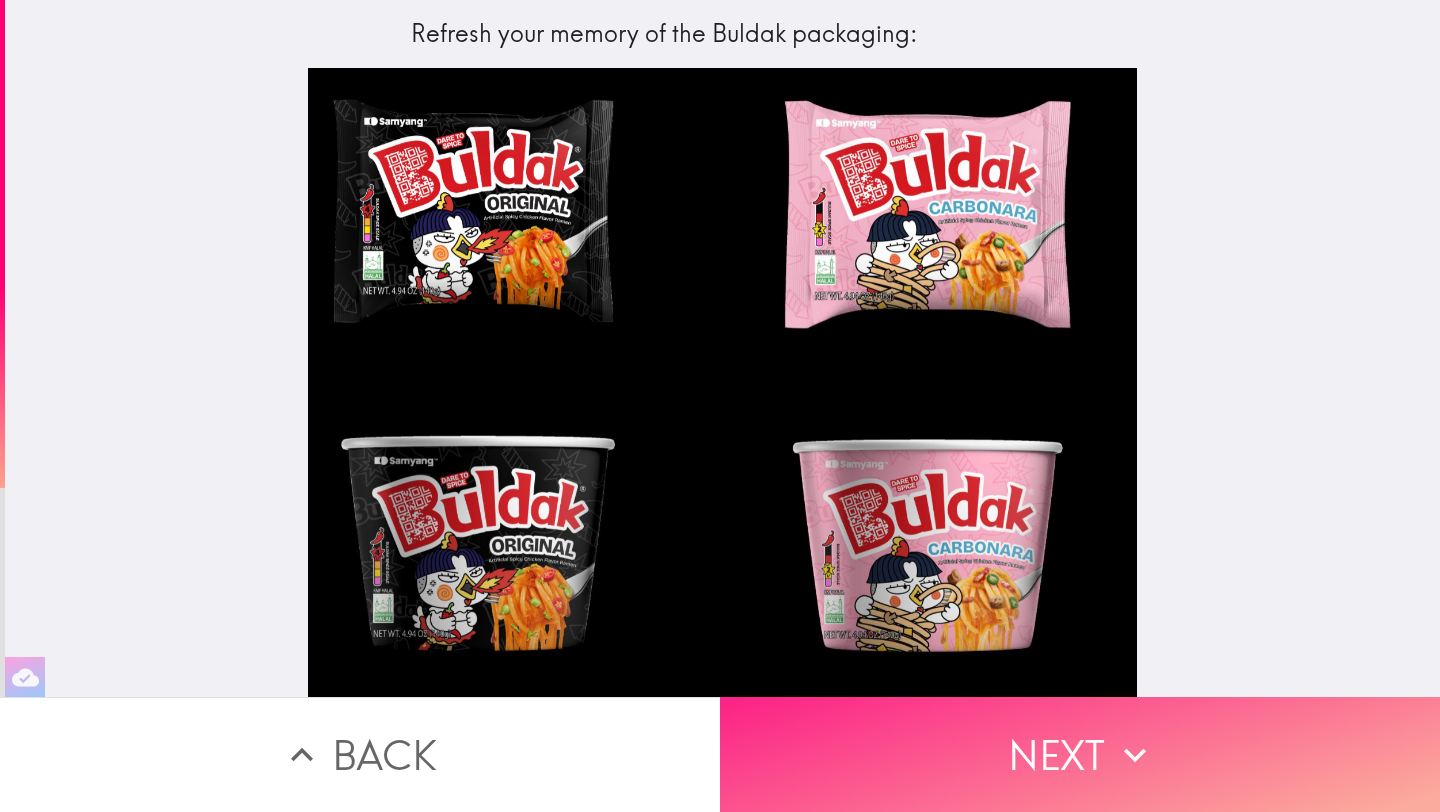 click on "Next" at bounding box center (1080, 754) 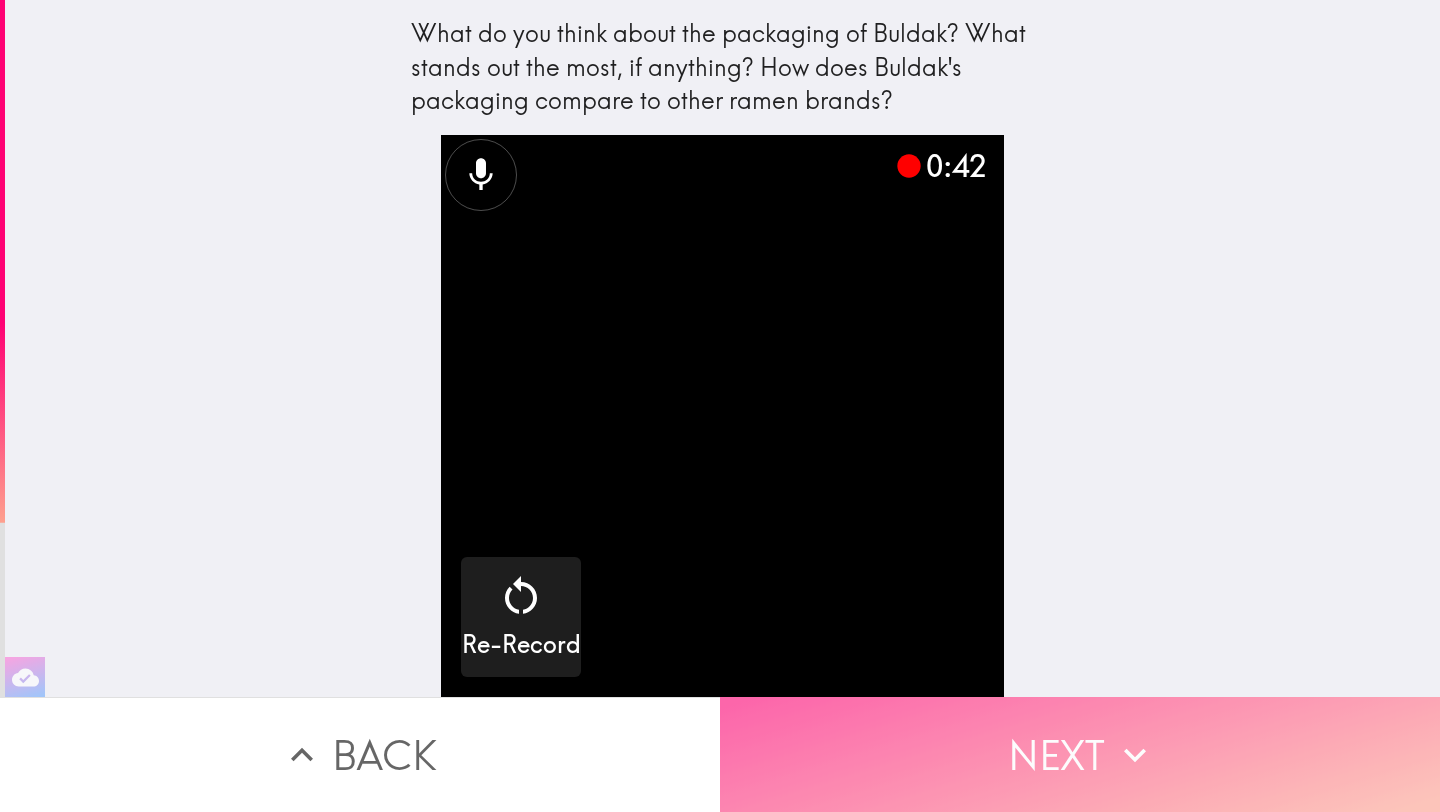 click on "Next" at bounding box center (1080, 754) 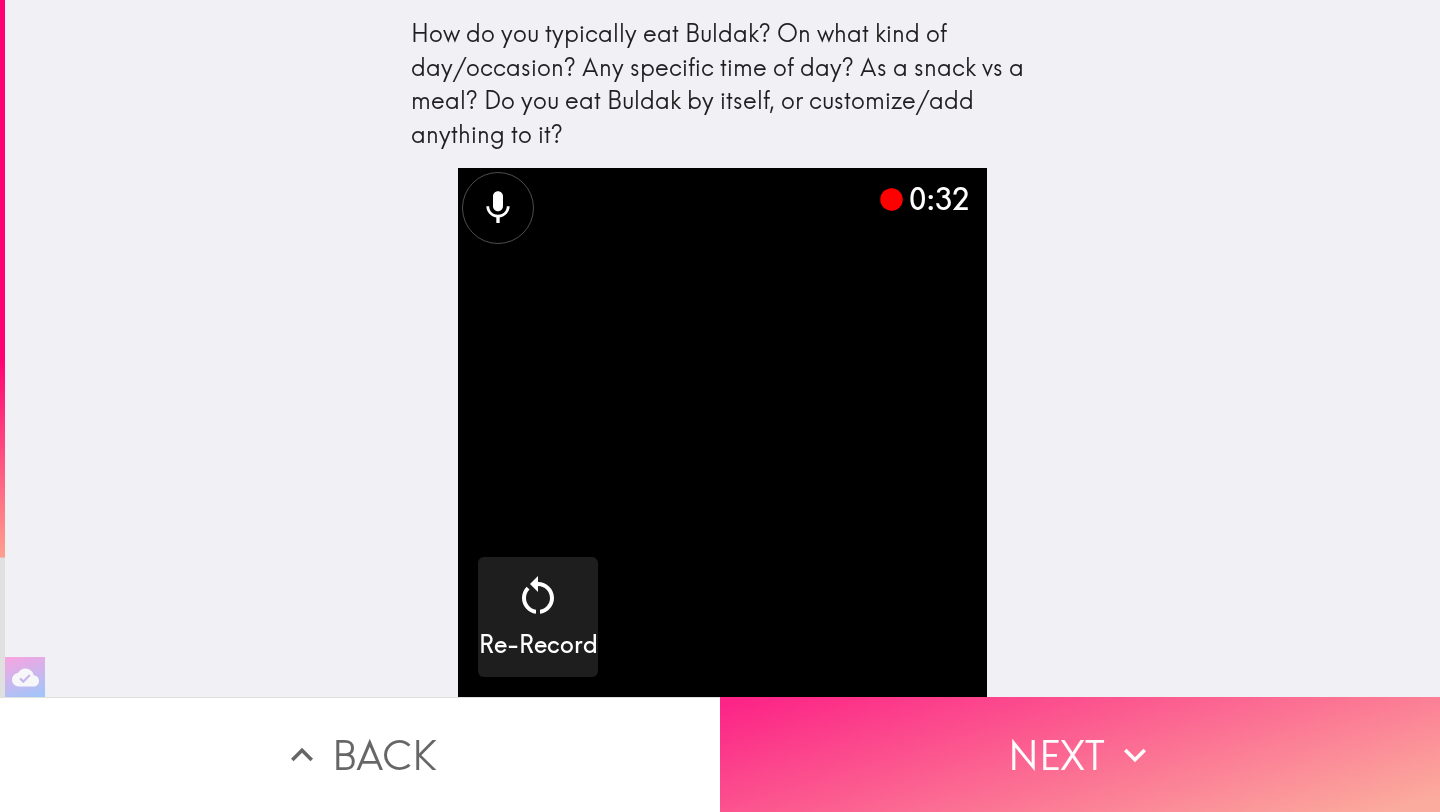 click on "Next" at bounding box center [1080, 754] 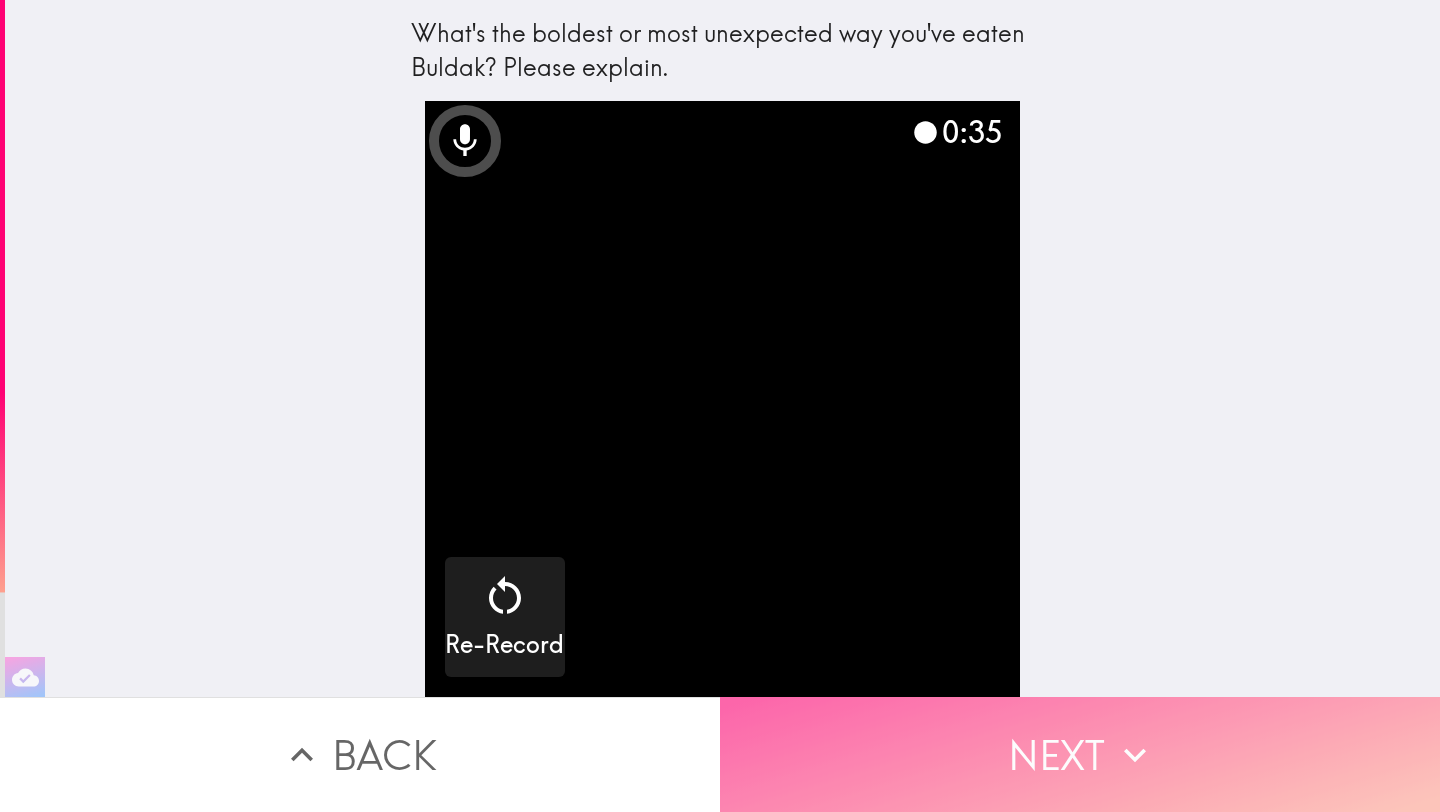 click on "Next" at bounding box center [1080, 754] 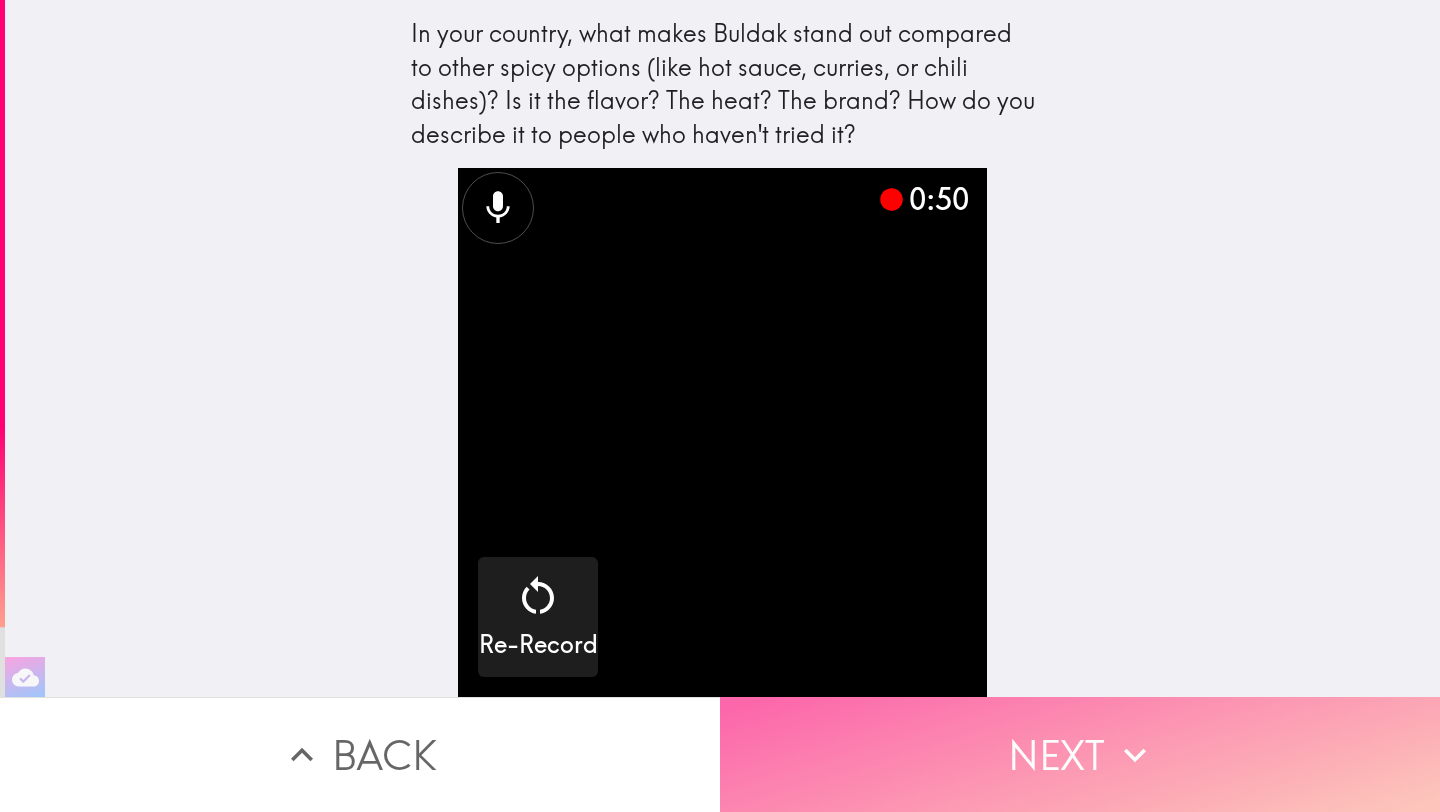 click on "Next" at bounding box center [1080, 754] 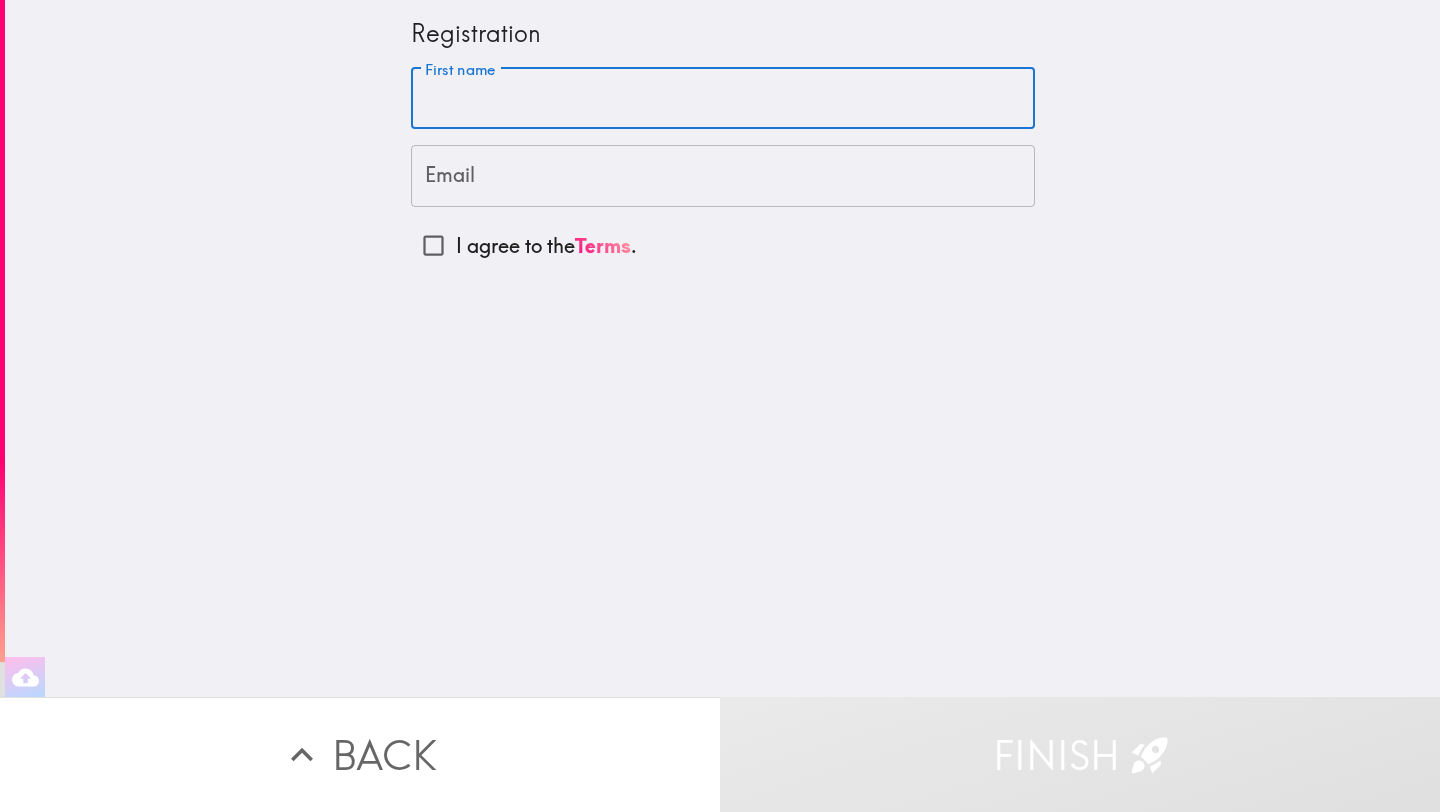 click on "First name" at bounding box center (723, 99) 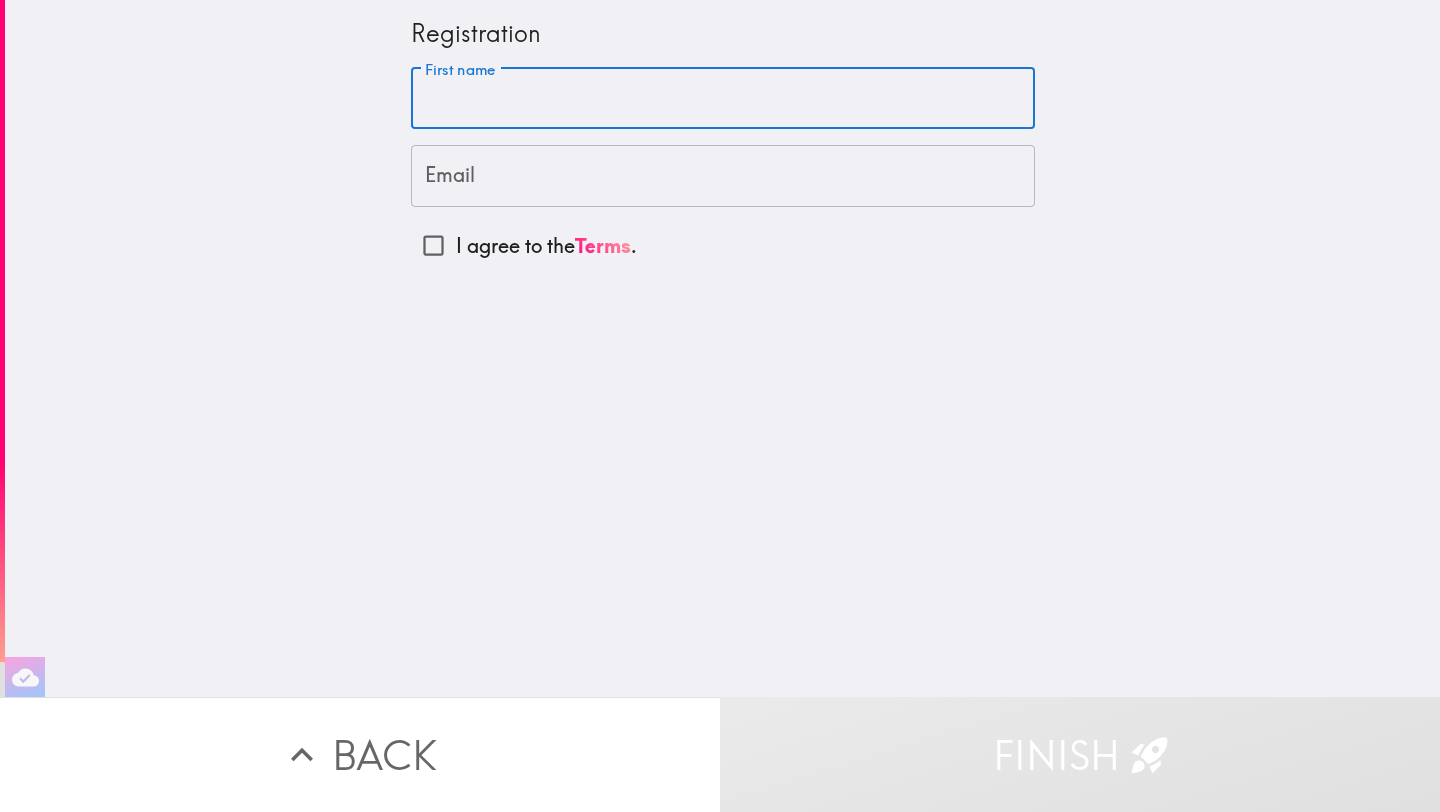 type on "[NAME]" 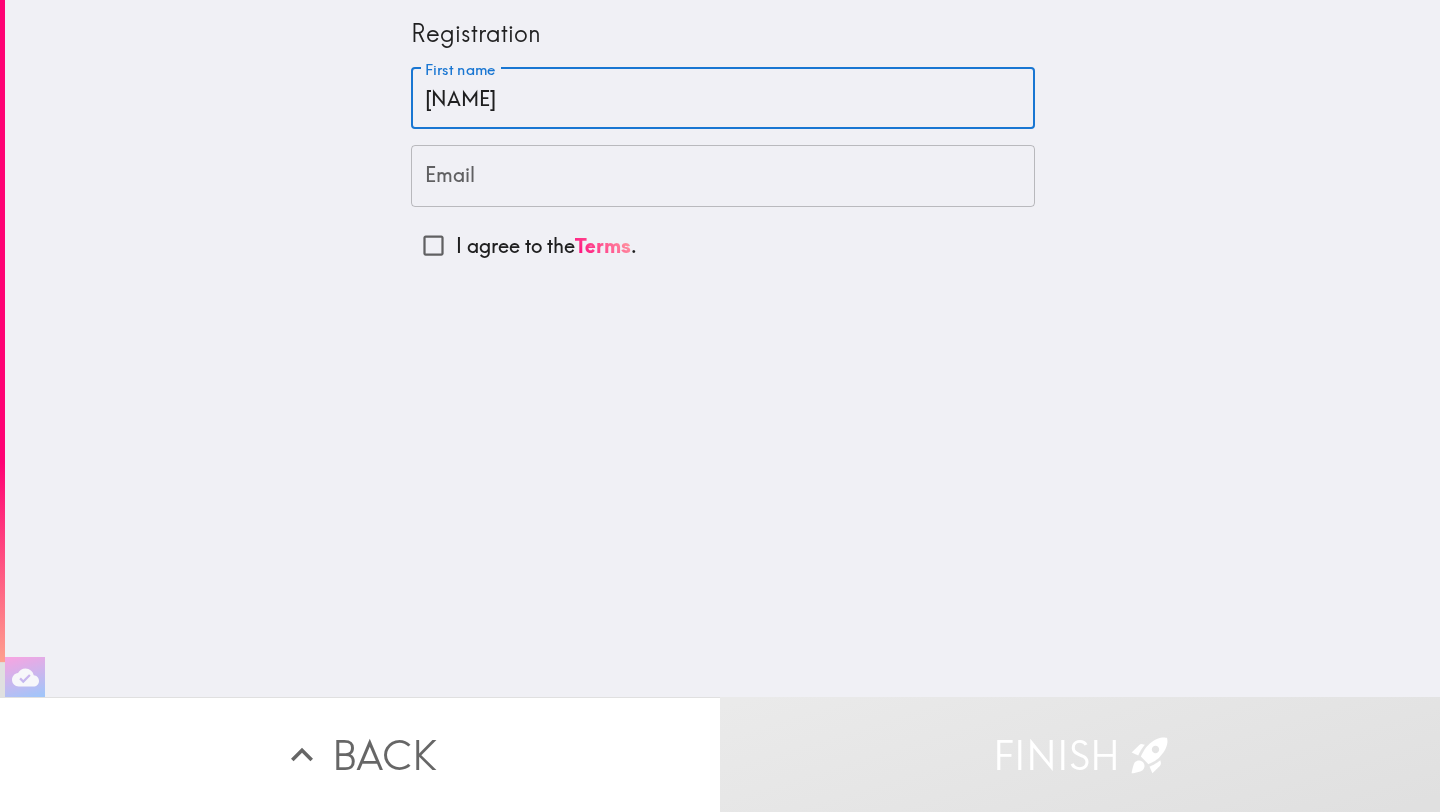type on "[EMAIL]" 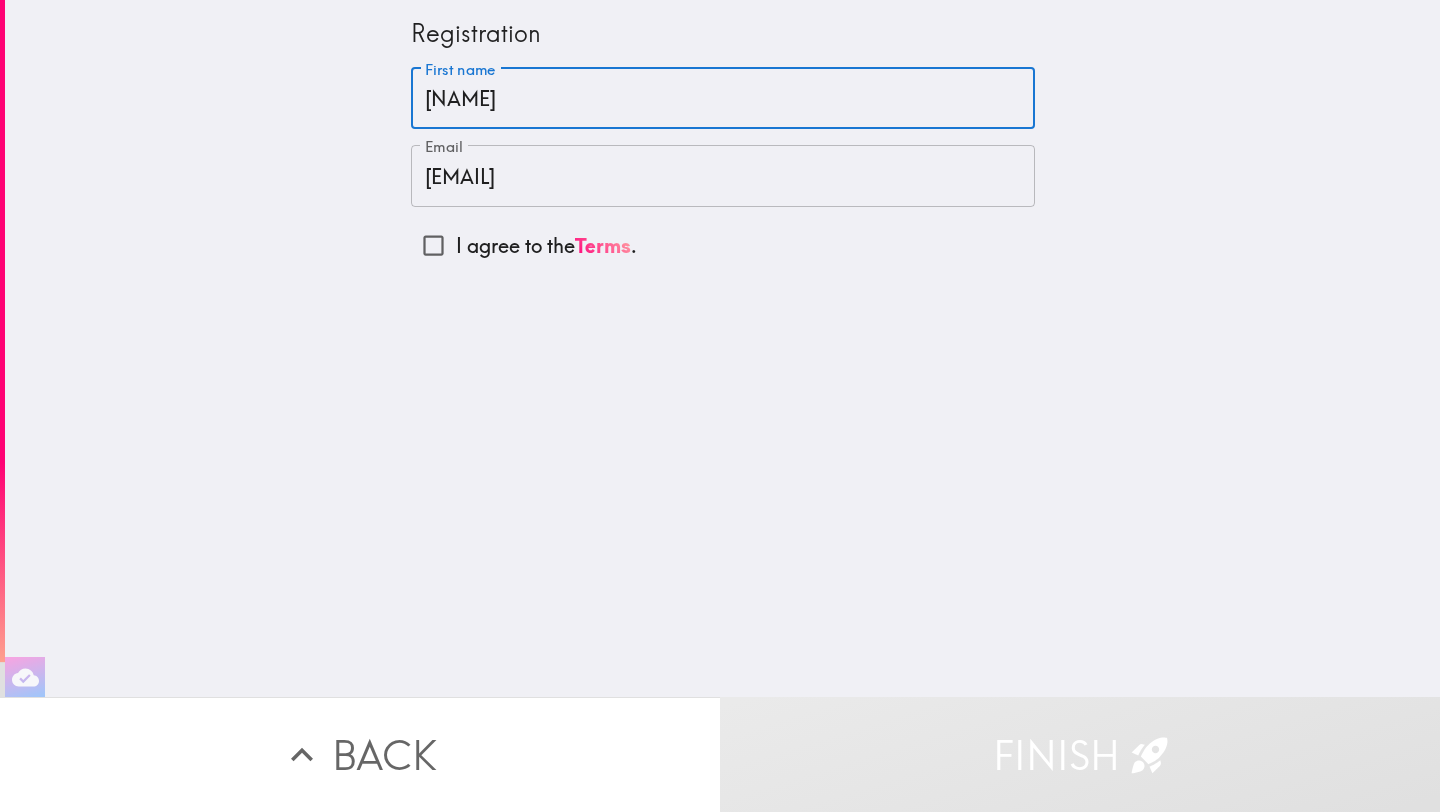 click on "I agree to the  Terms ." at bounding box center [433, 245] 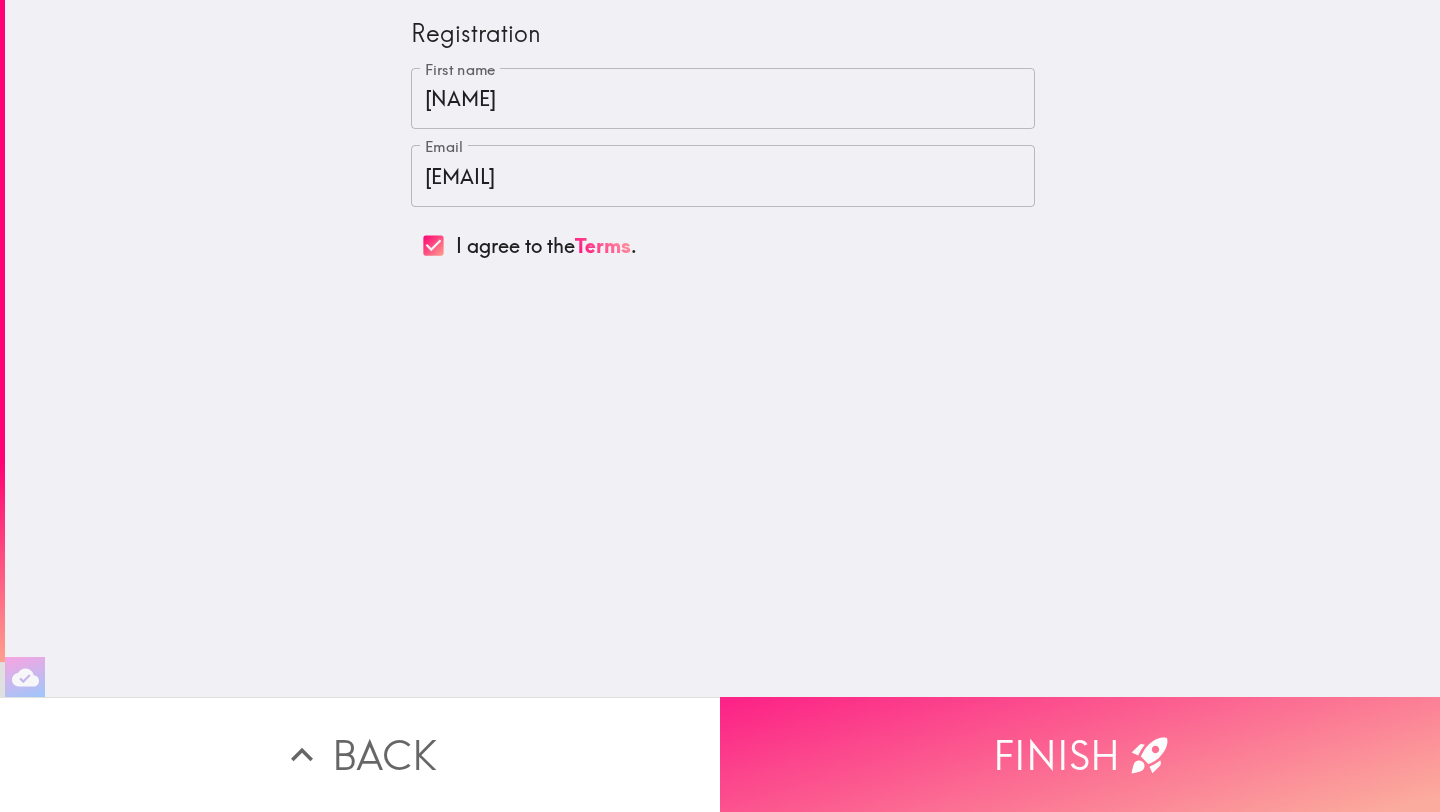 click on "Finish" at bounding box center (1080, 754) 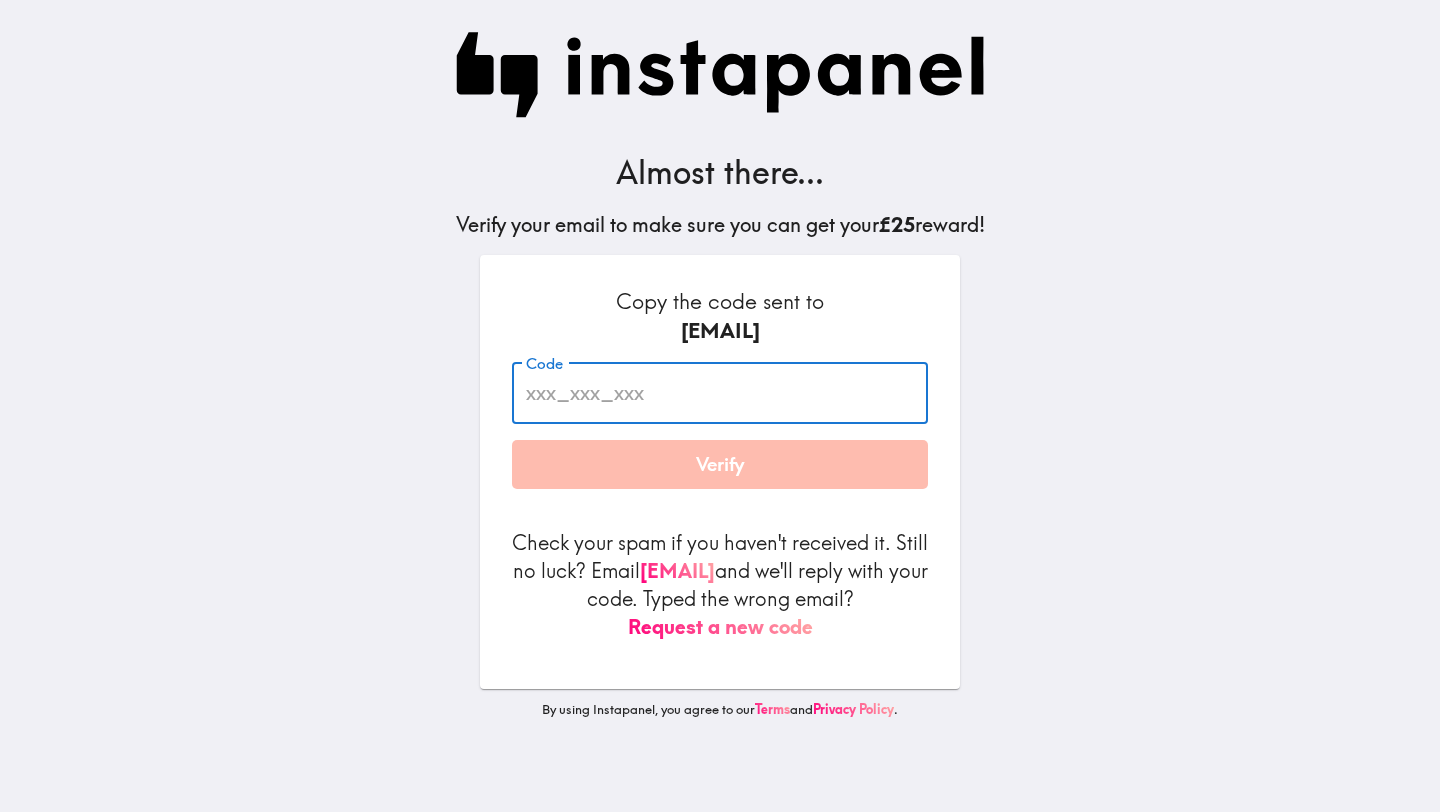 click on "Code" at bounding box center (720, 393) 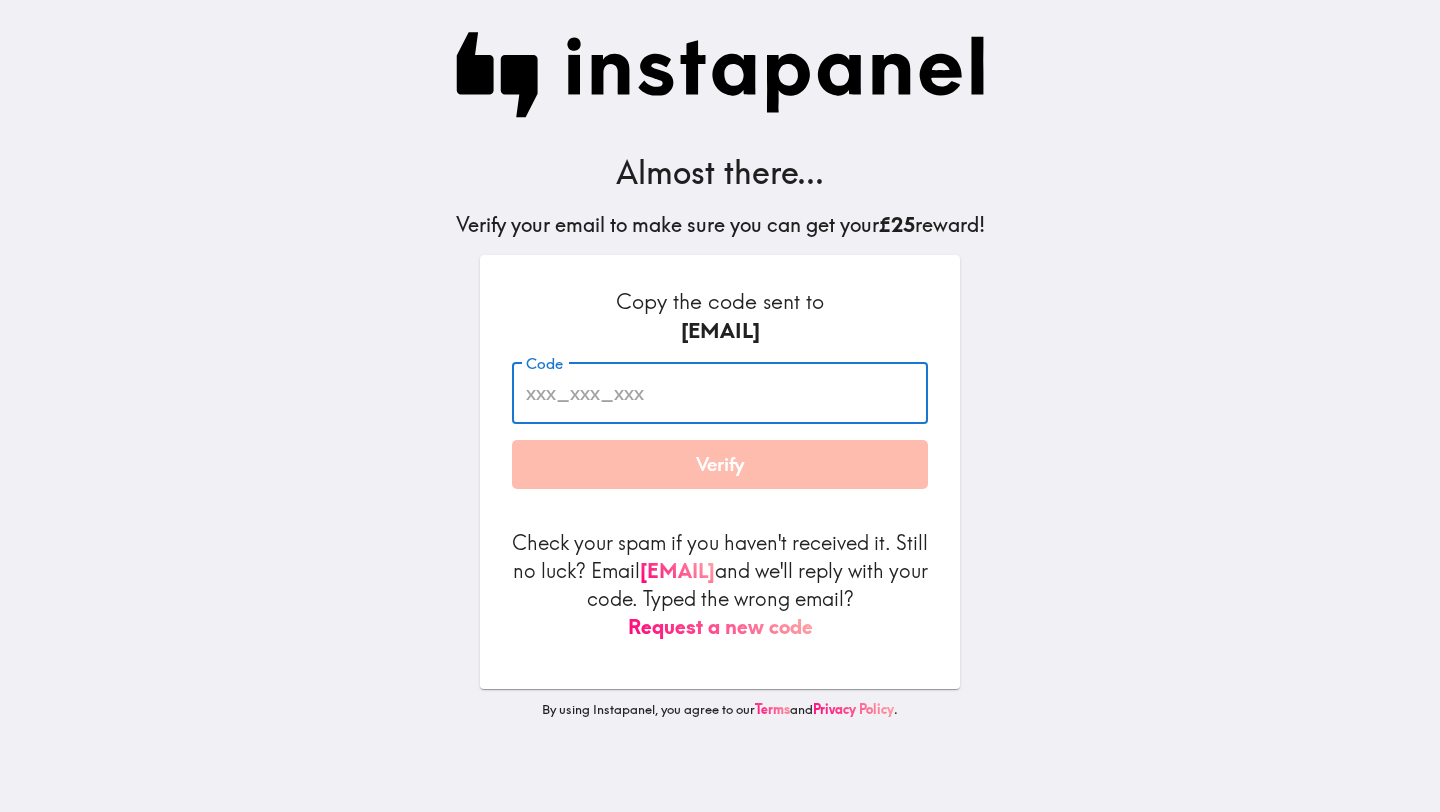 click on "Code" at bounding box center [720, 393] 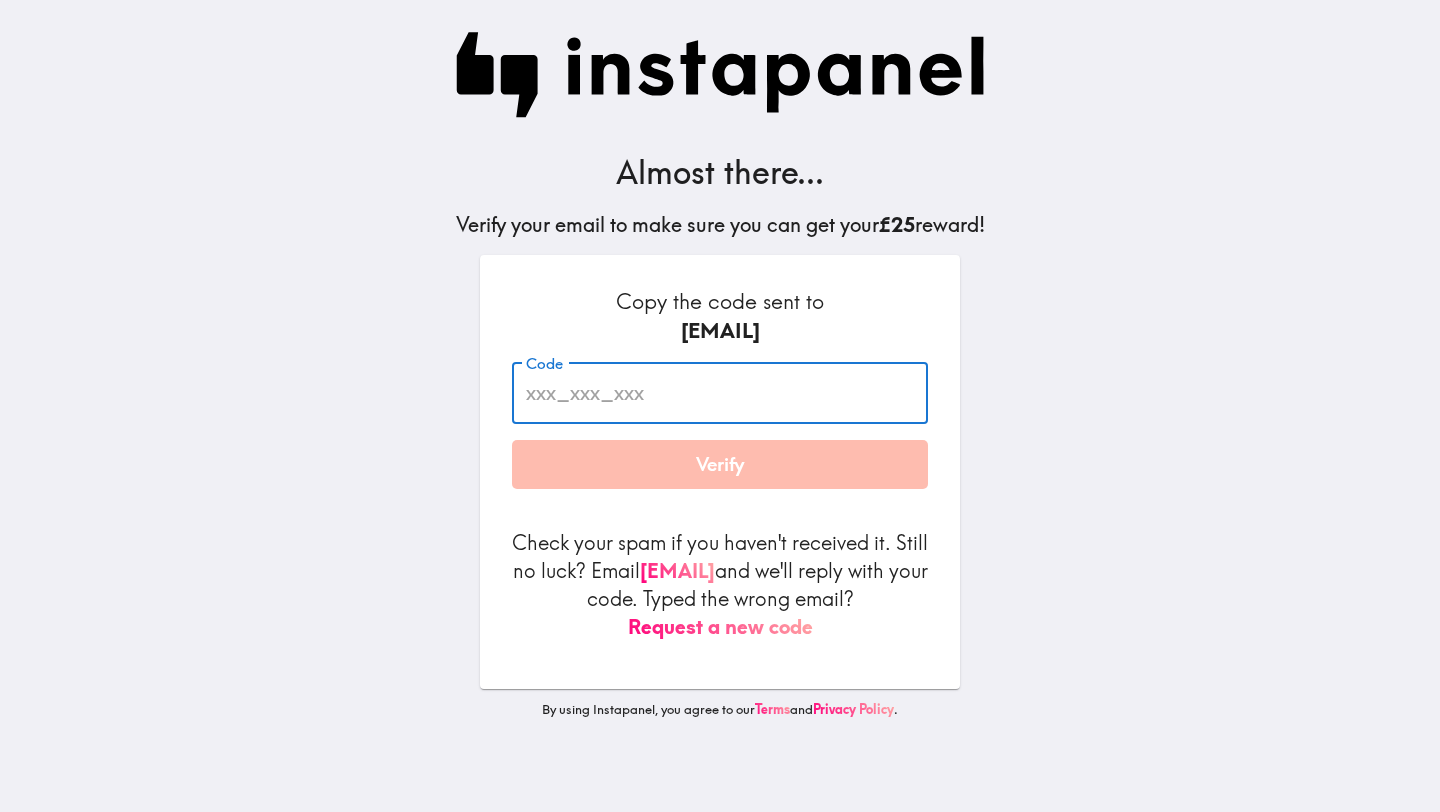 paste on "[TEXT]" 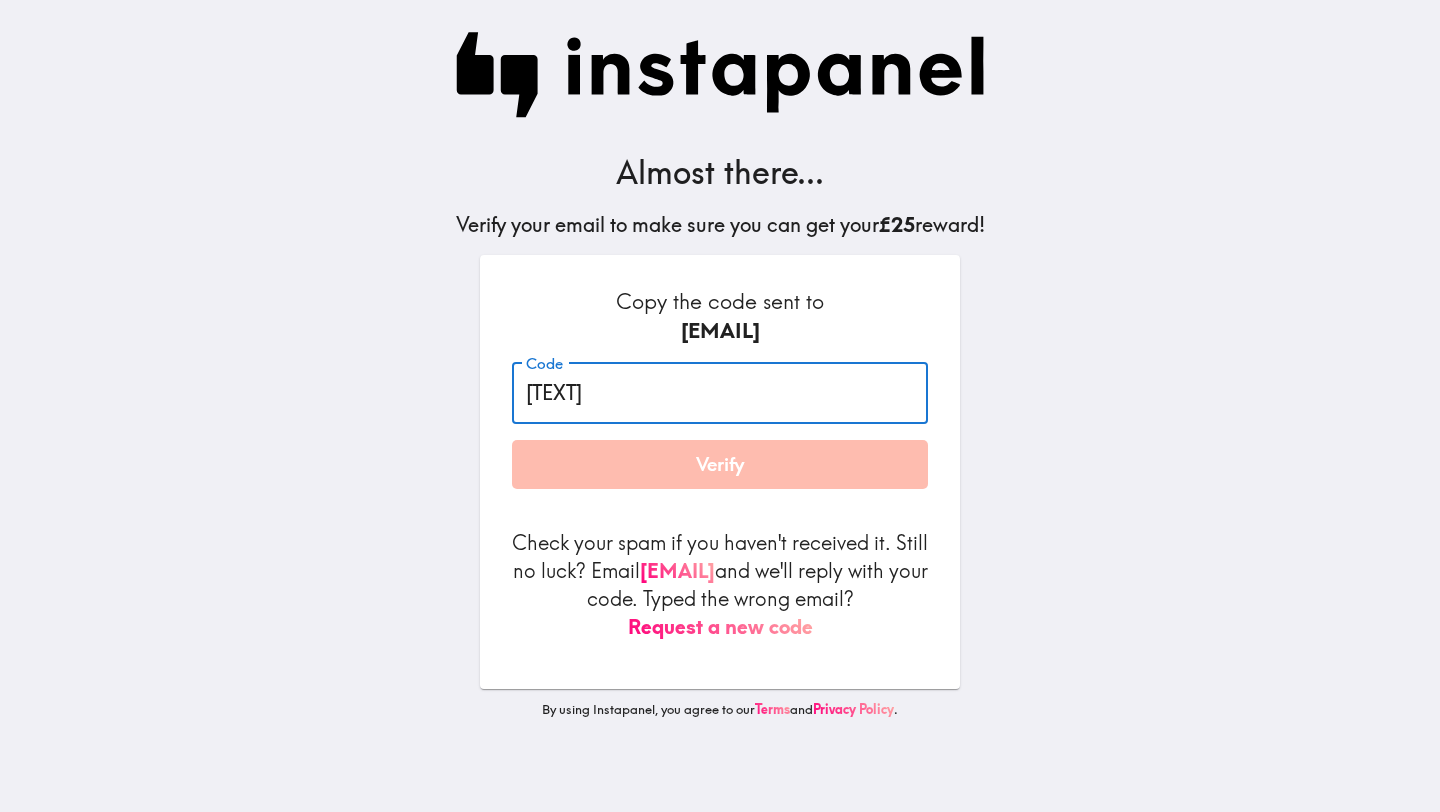 type on "[TEXT]" 